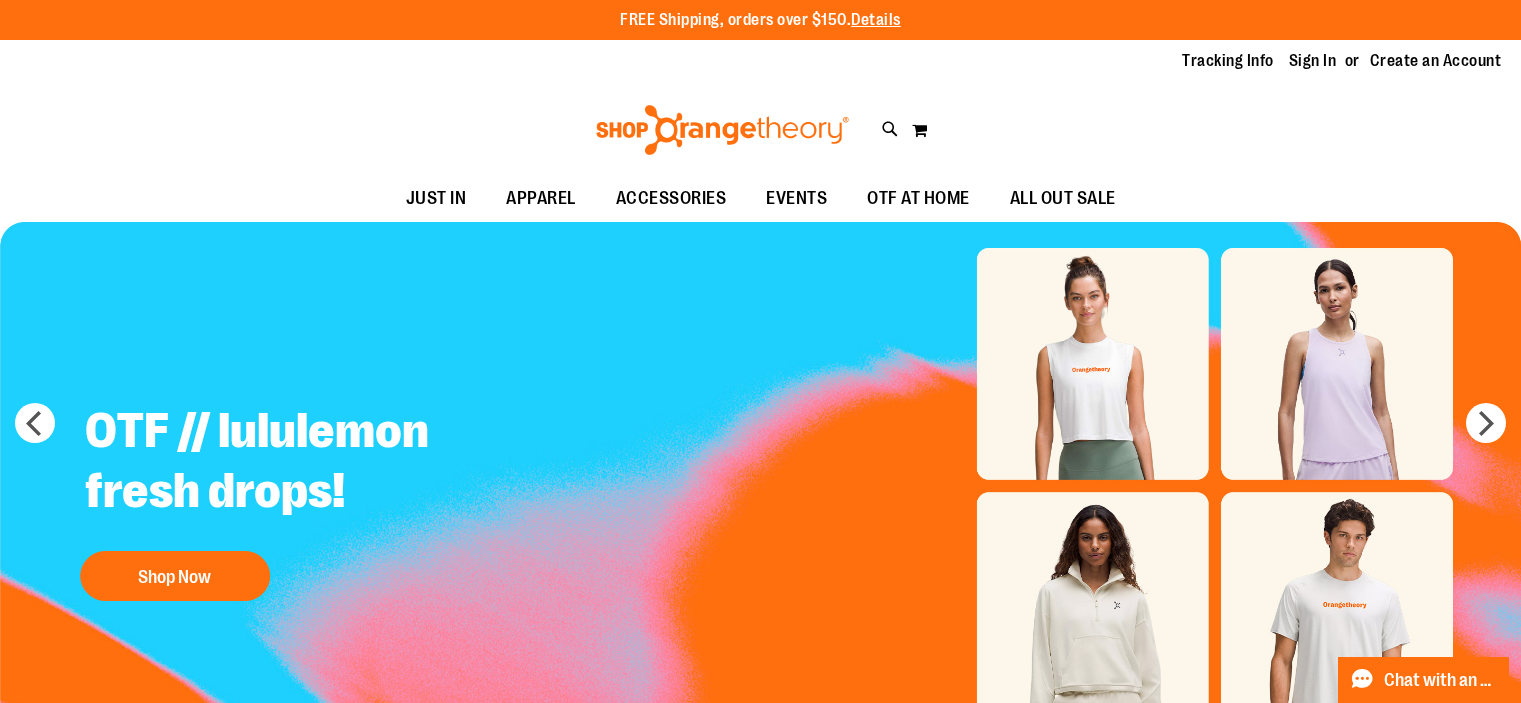 scroll, scrollTop: 0, scrollLeft: 0, axis: both 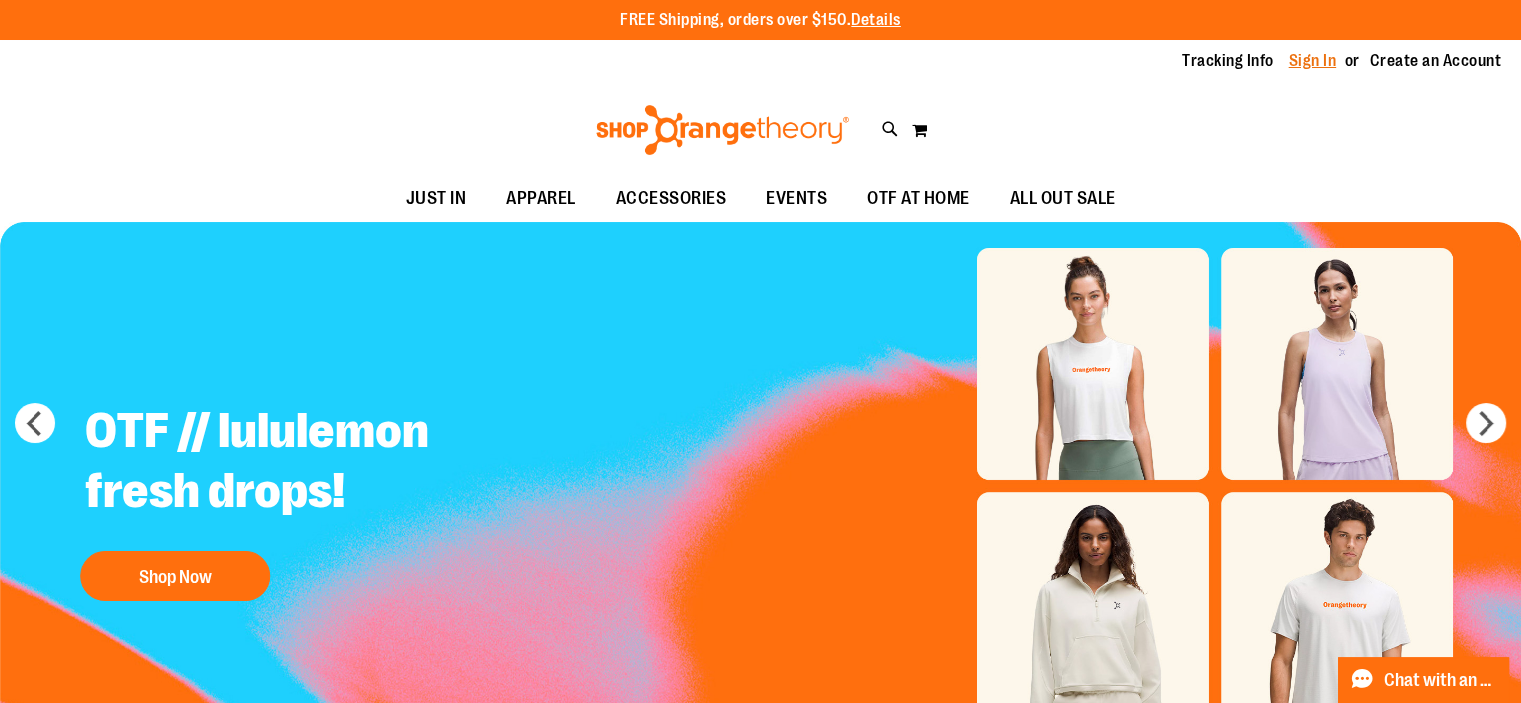 type on "**********" 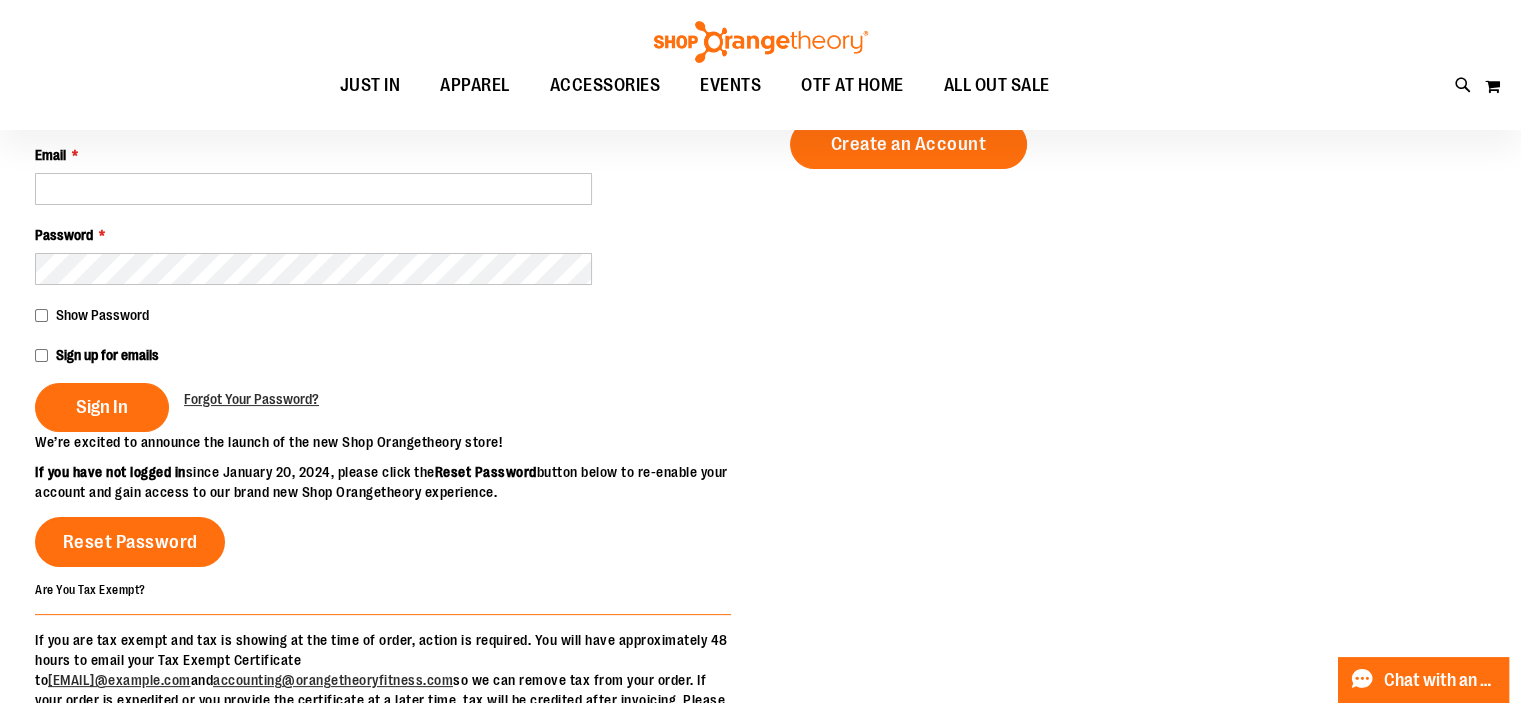 scroll, scrollTop: 300, scrollLeft: 0, axis: vertical 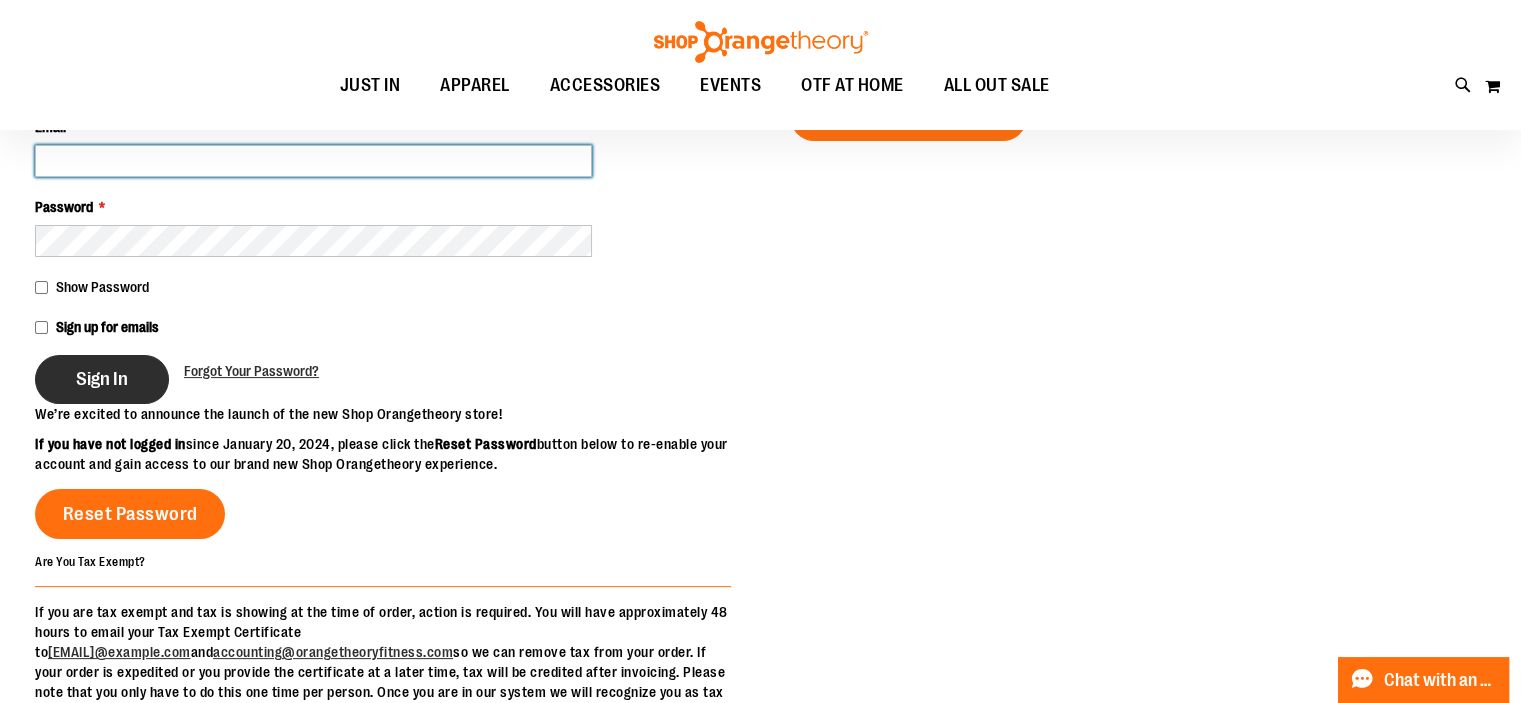 type on "**********" 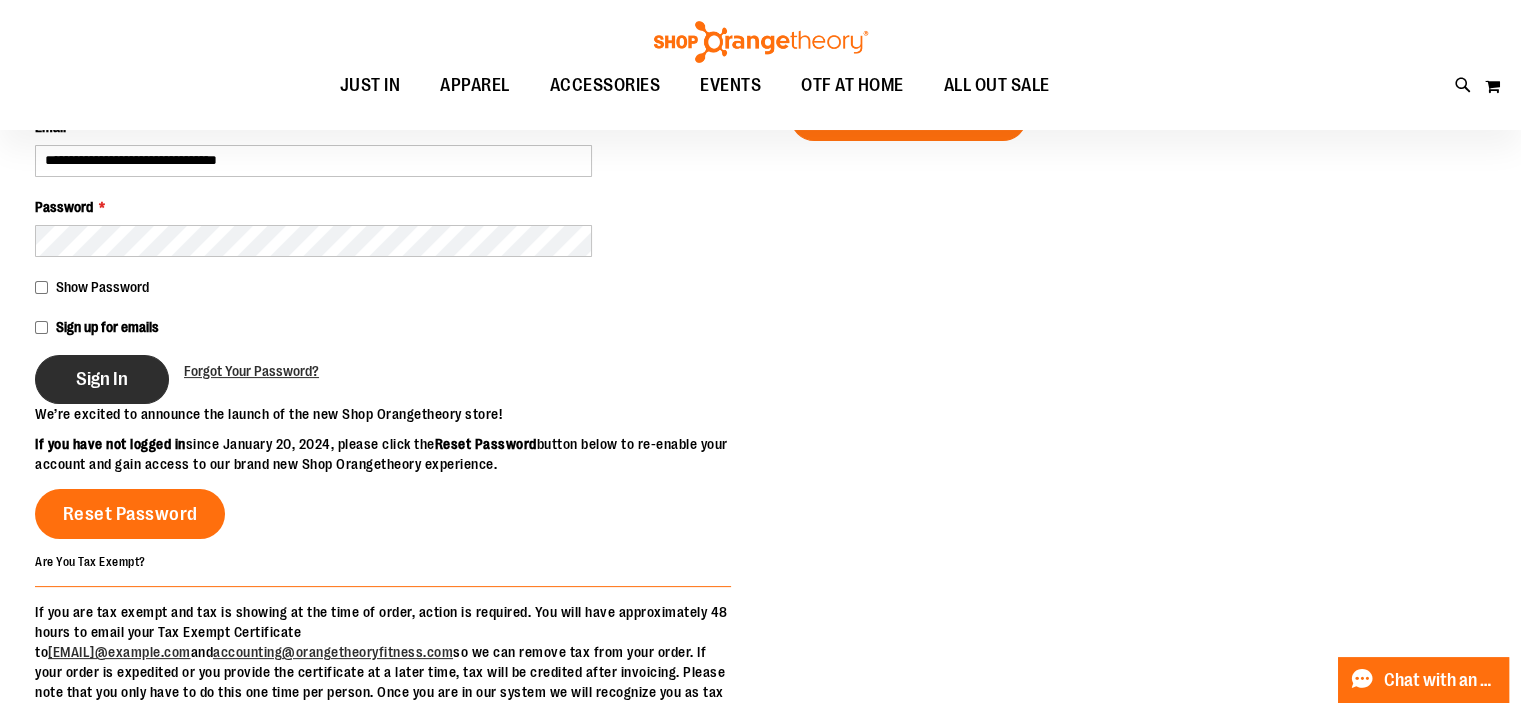 type on "**********" 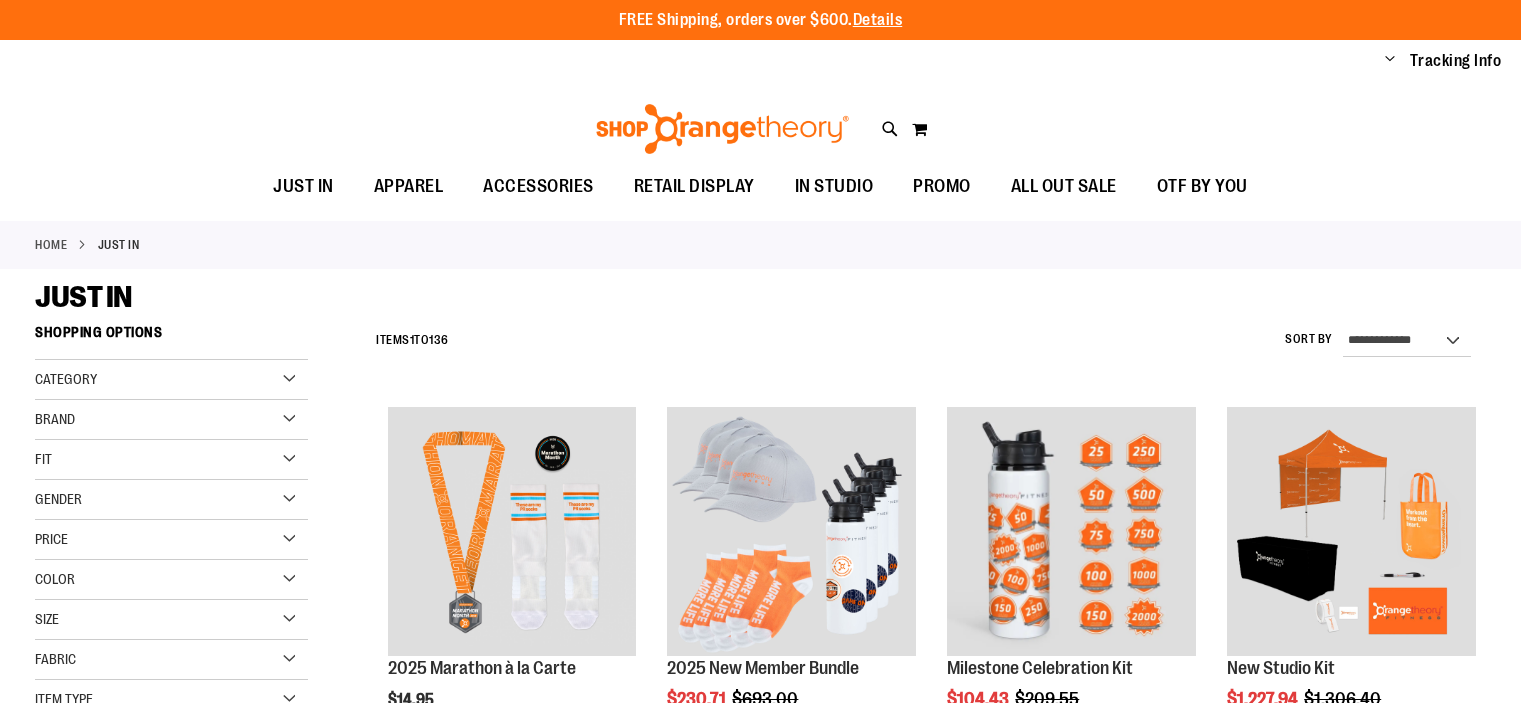 scroll, scrollTop: 0, scrollLeft: 0, axis: both 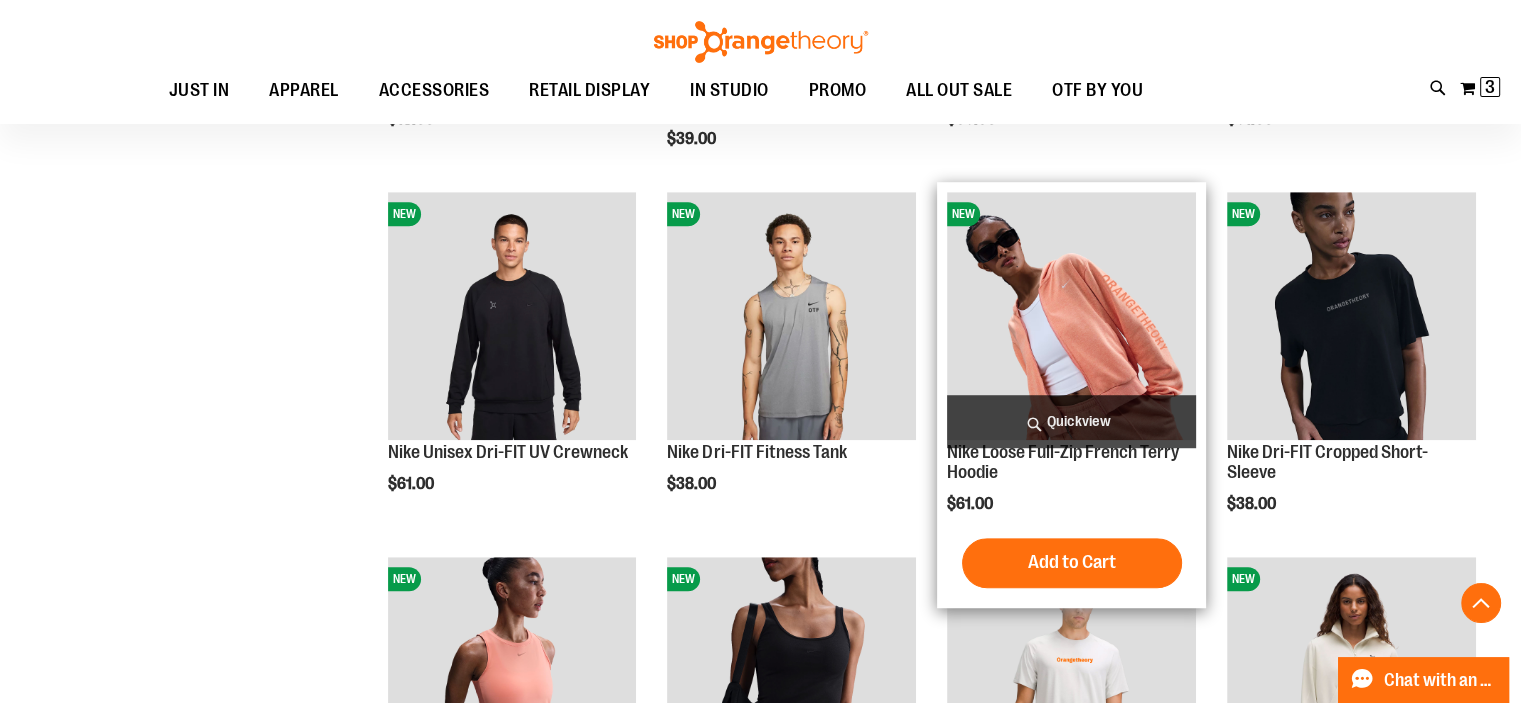 type on "**********" 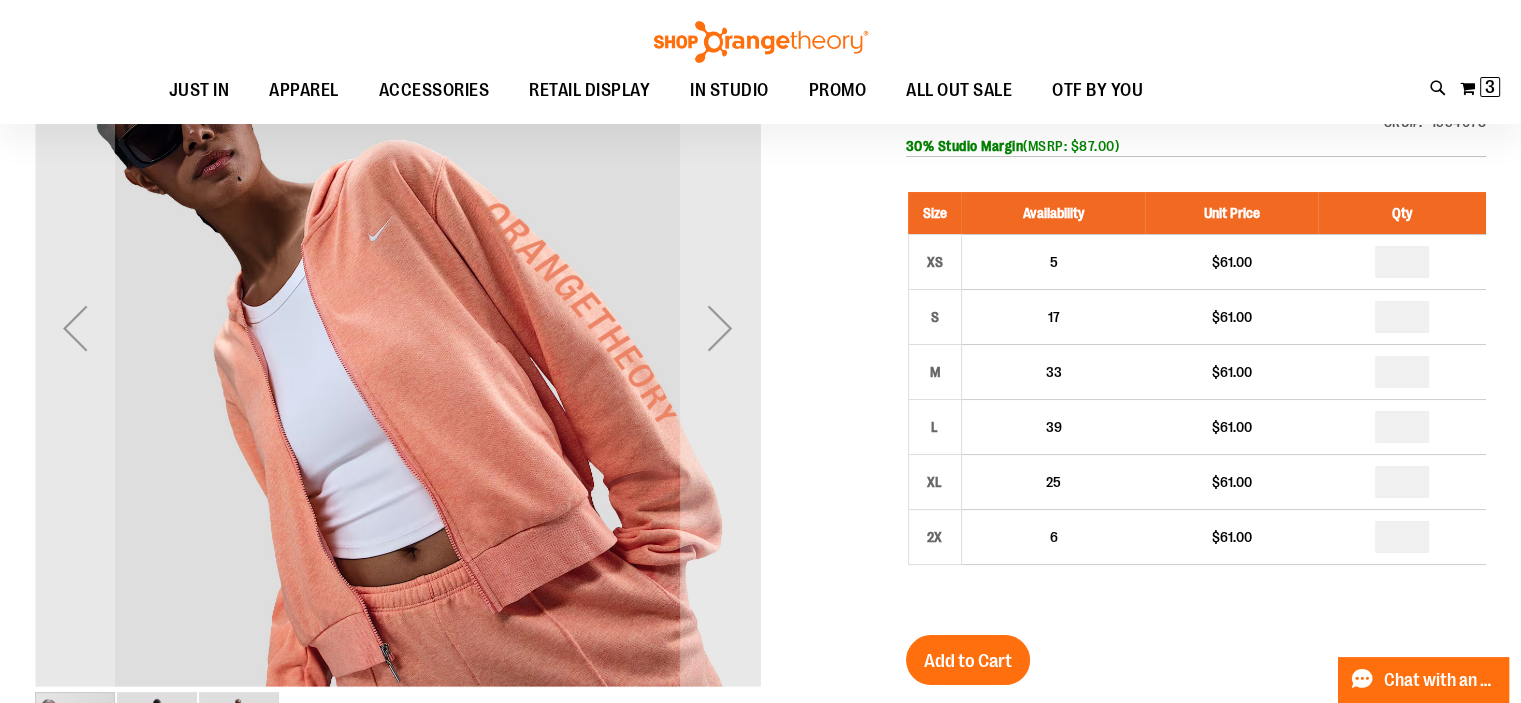 scroll, scrollTop: 78, scrollLeft: 0, axis: vertical 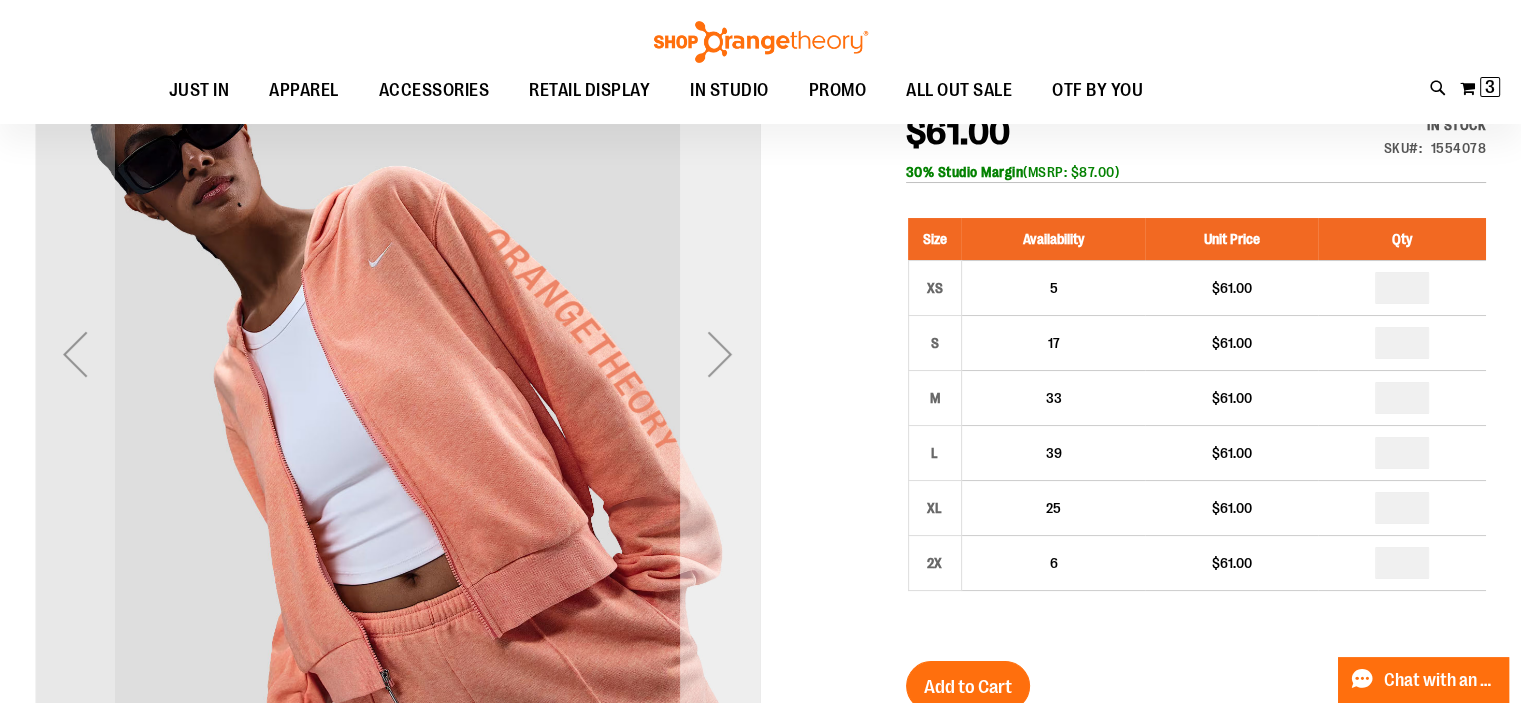 type on "**********" 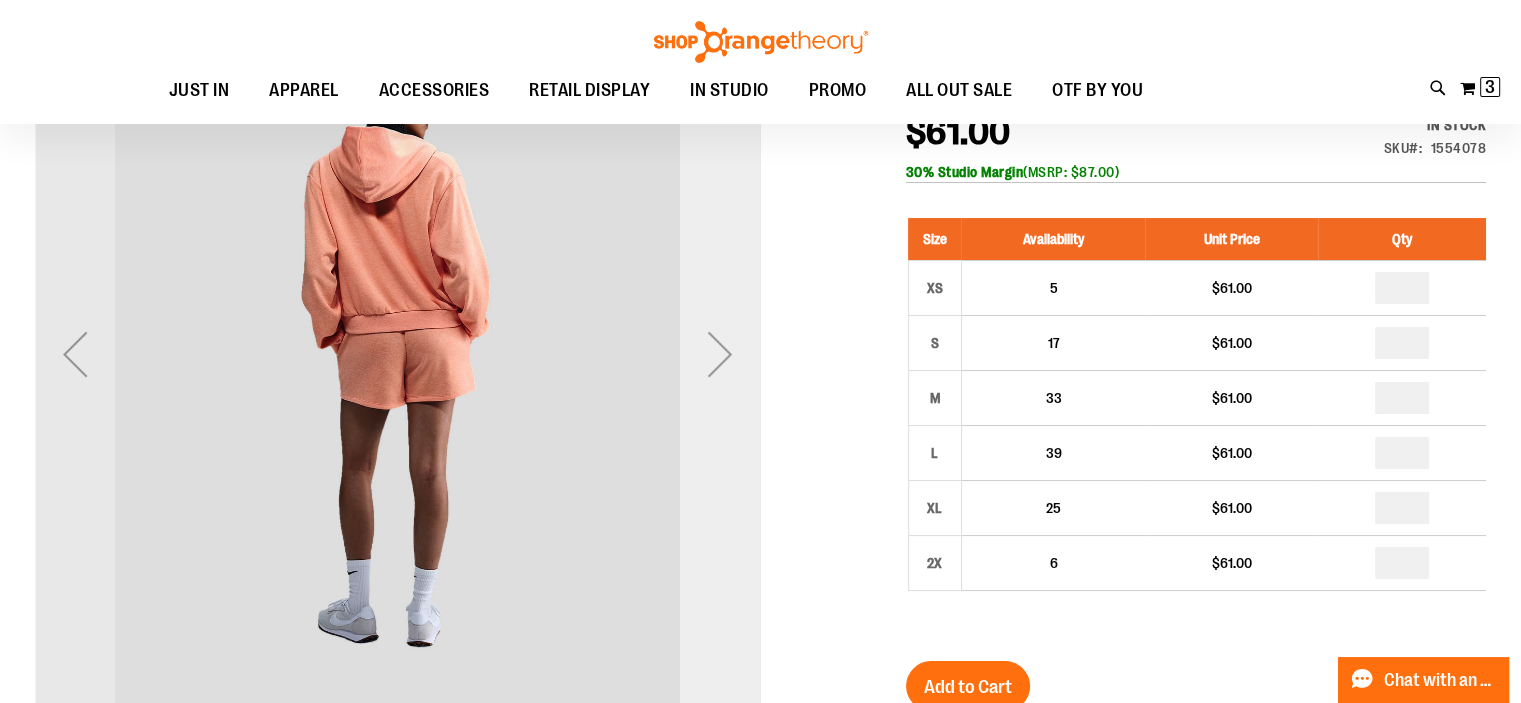 click at bounding box center [720, 354] 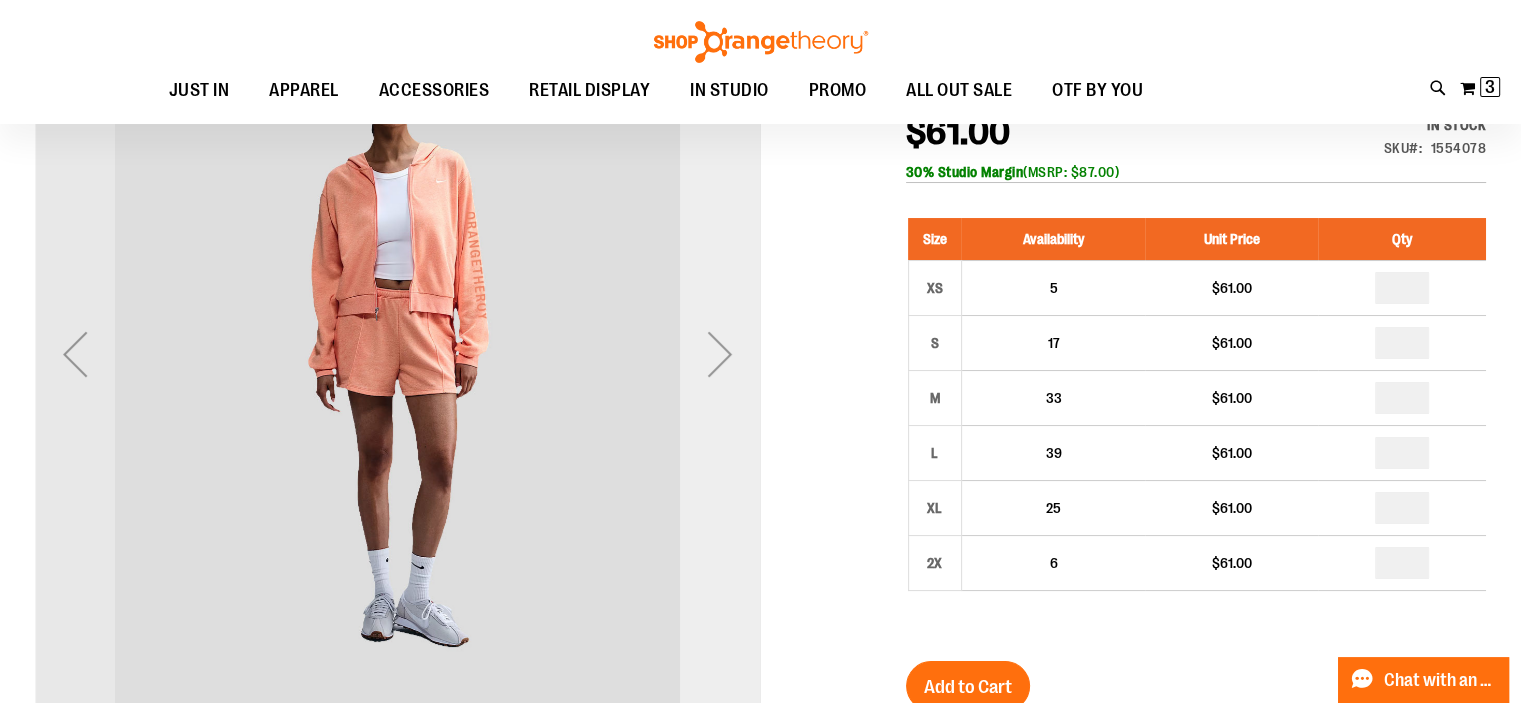click at bounding box center (720, 354) 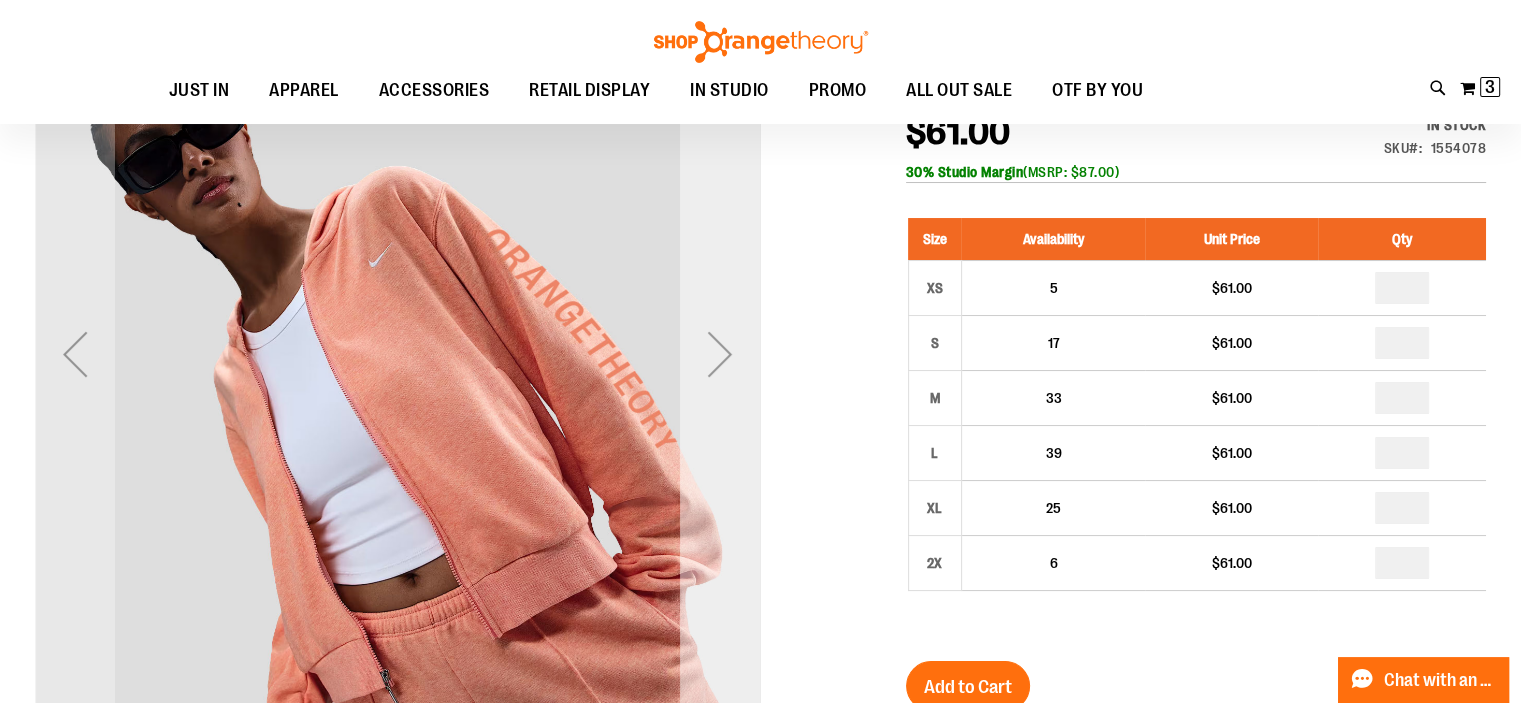 click at bounding box center [720, 354] 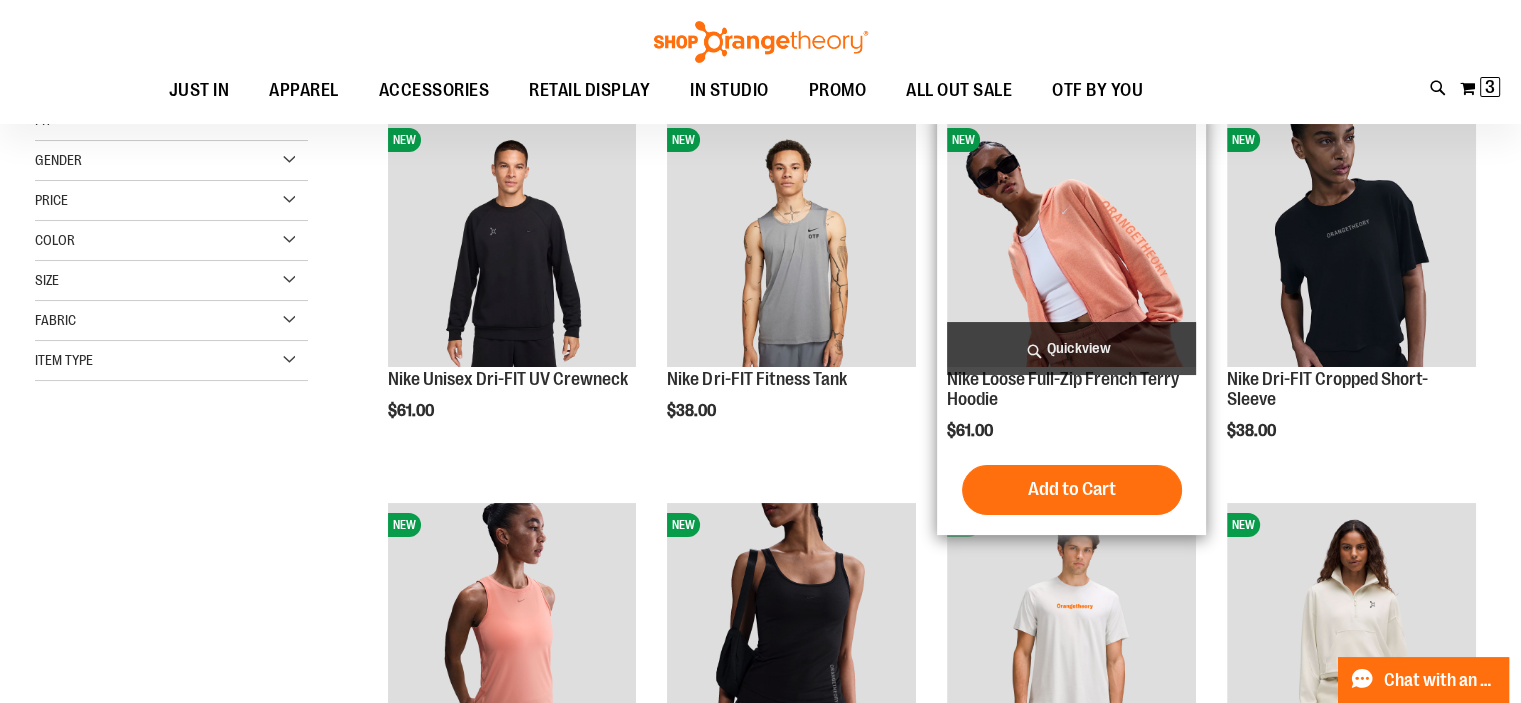 scroll, scrollTop: 0, scrollLeft: 0, axis: both 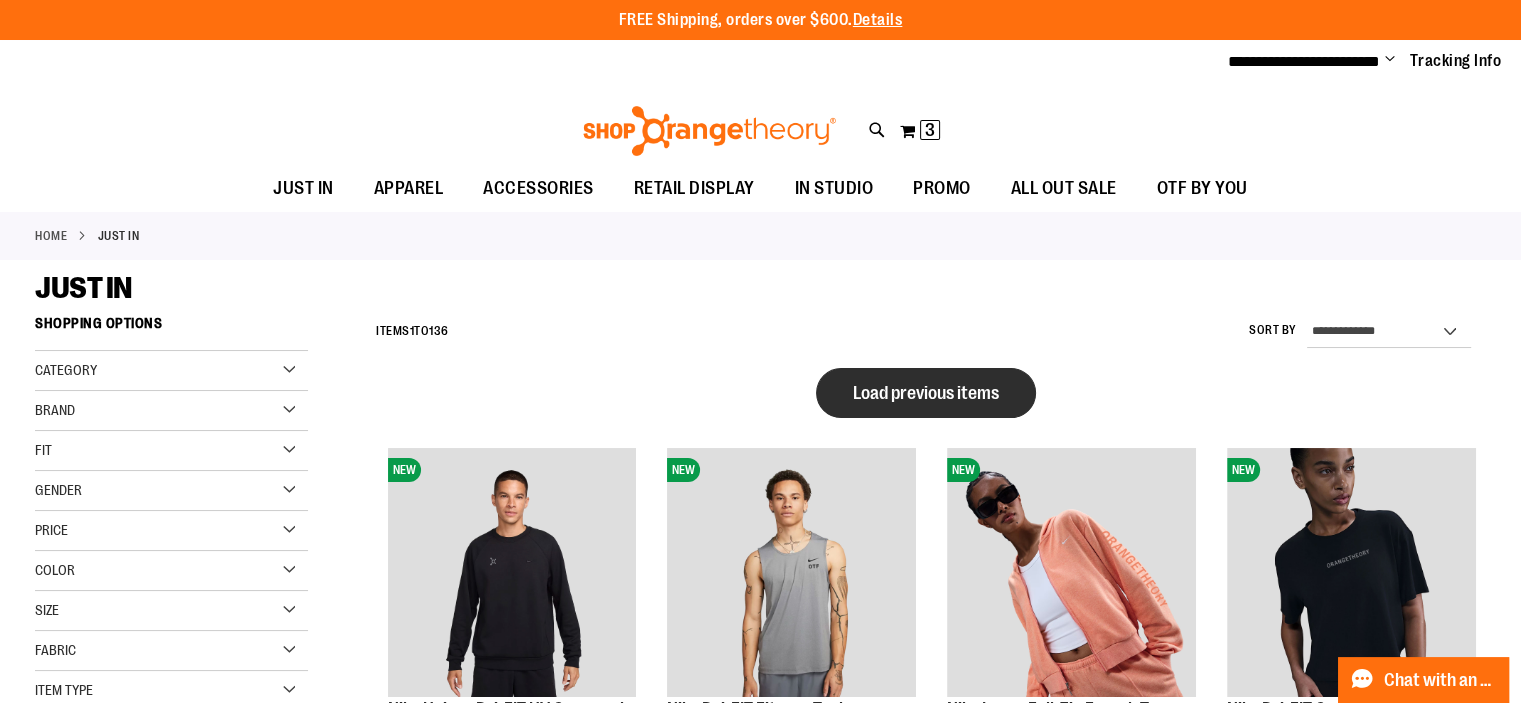 type on "**********" 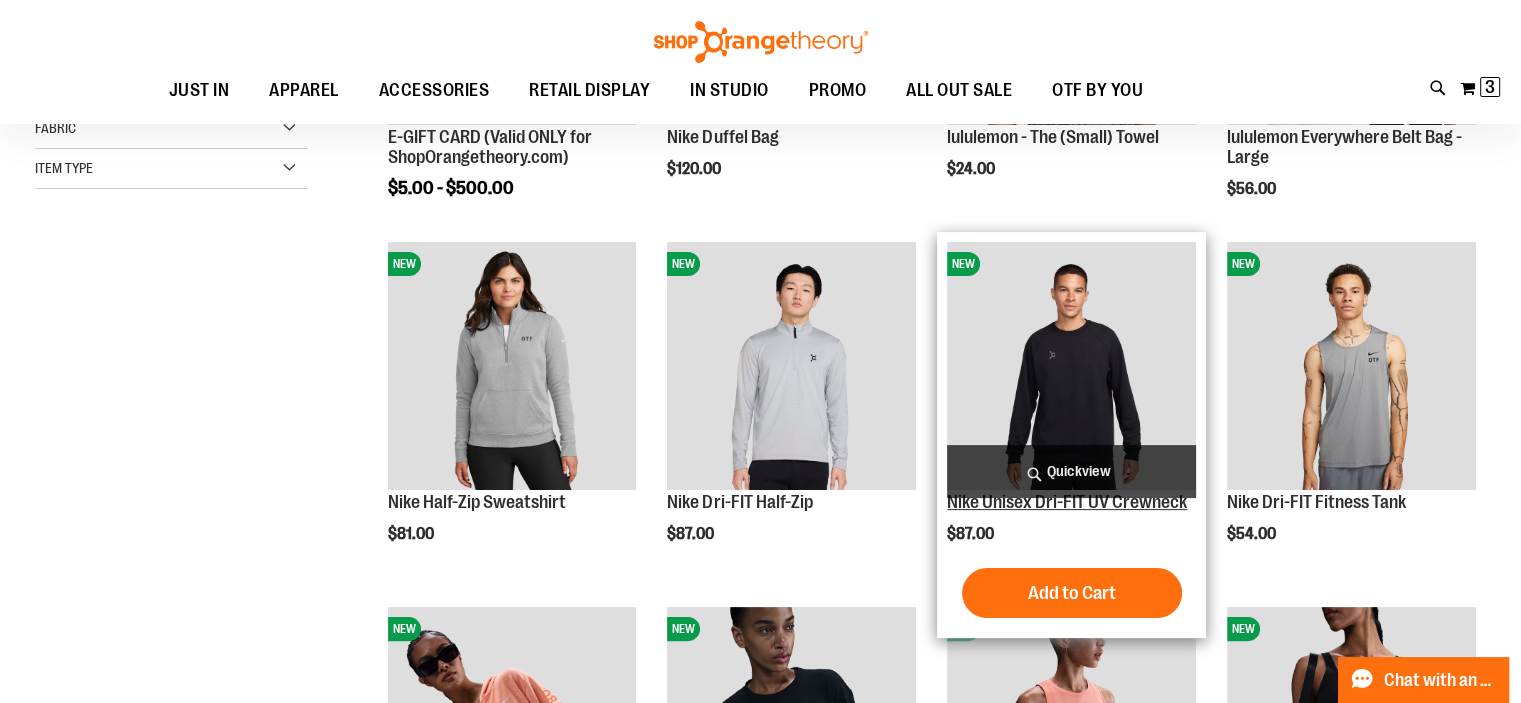 scroll, scrollTop: 298, scrollLeft: 0, axis: vertical 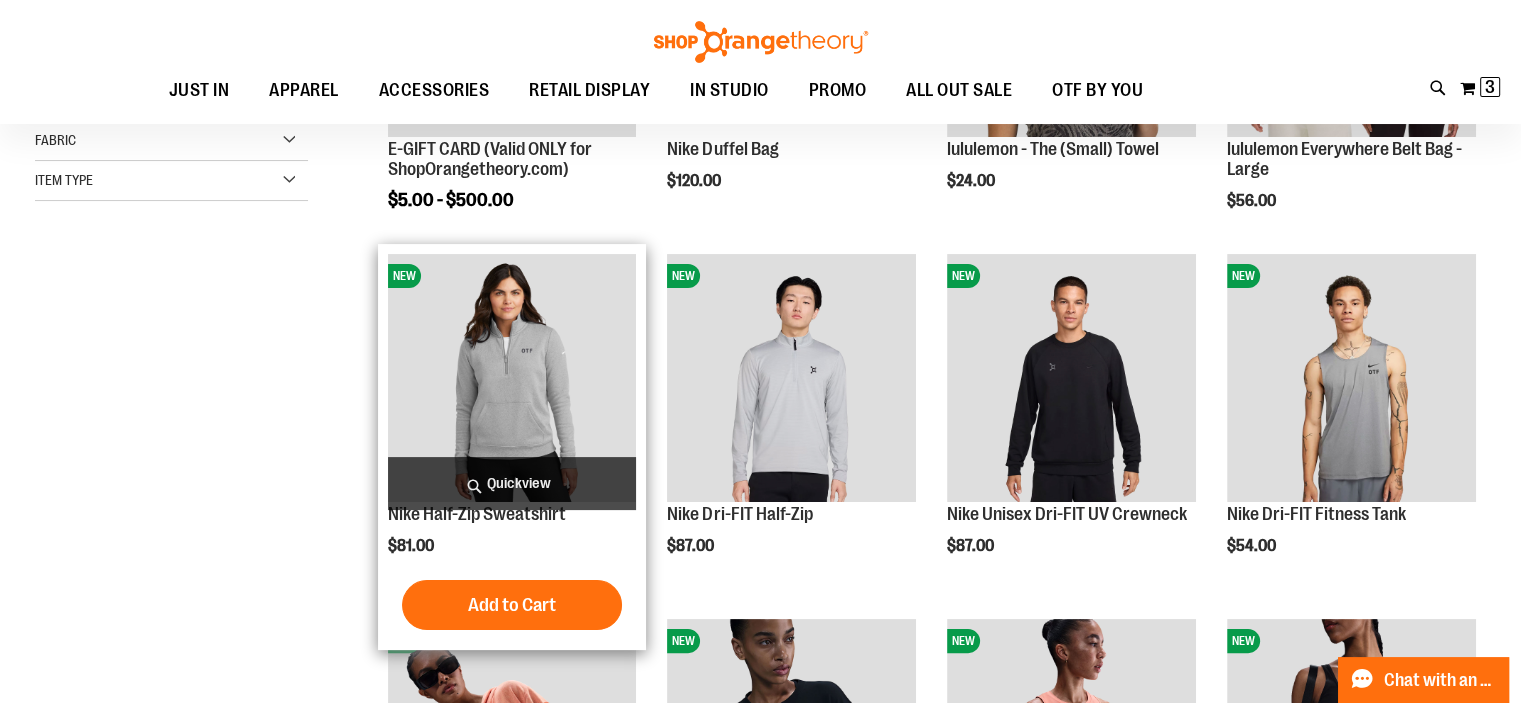 click at bounding box center (512, 378) 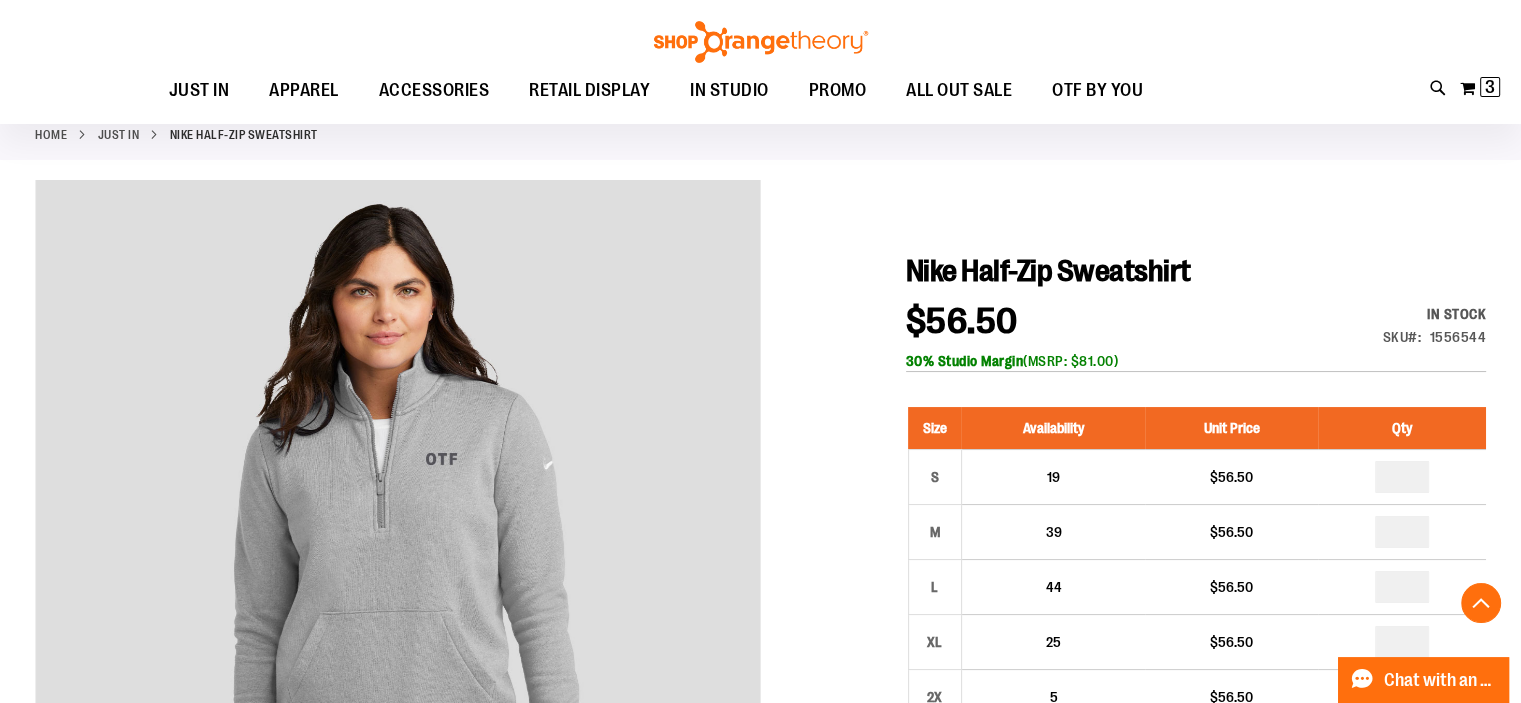 scroll, scrollTop: 400, scrollLeft: 0, axis: vertical 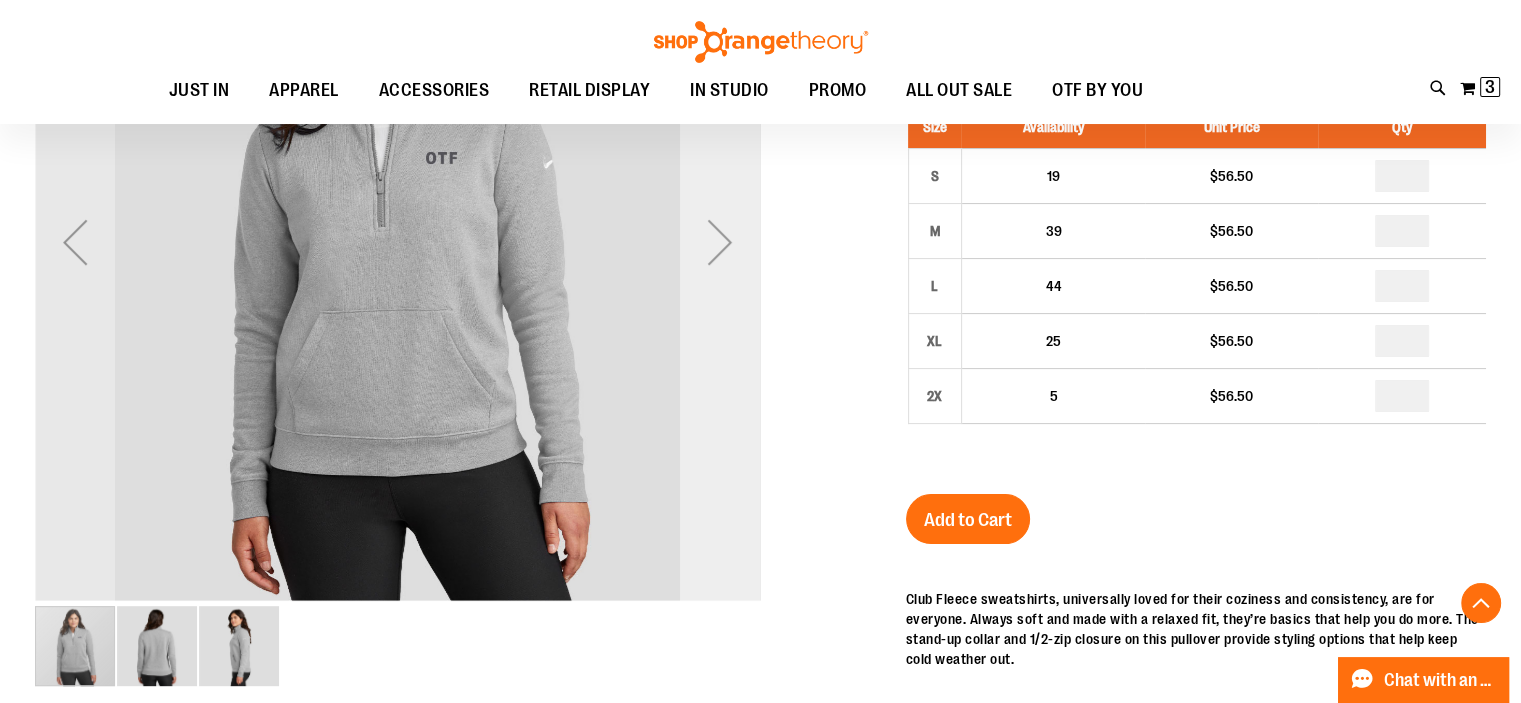 type on "**********" 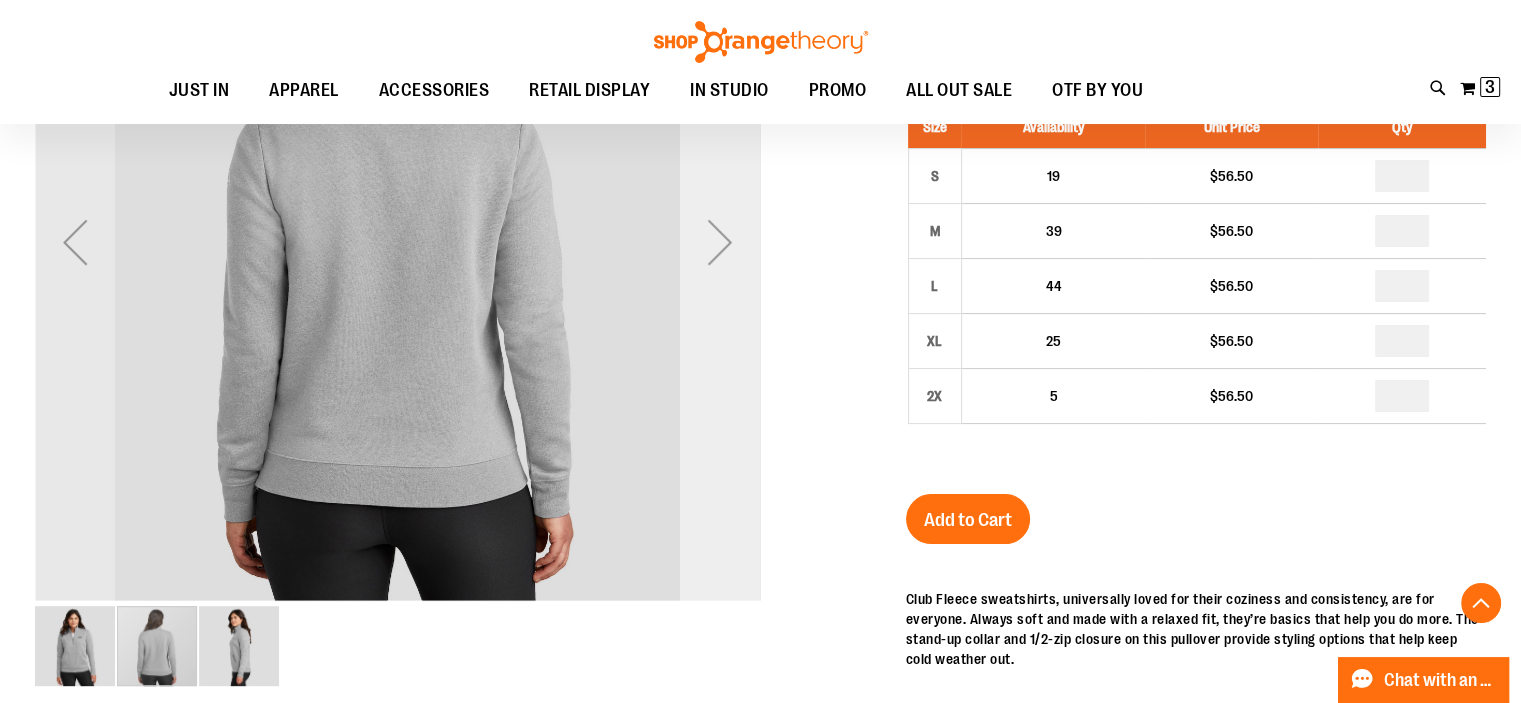 click at bounding box center (720, 242) 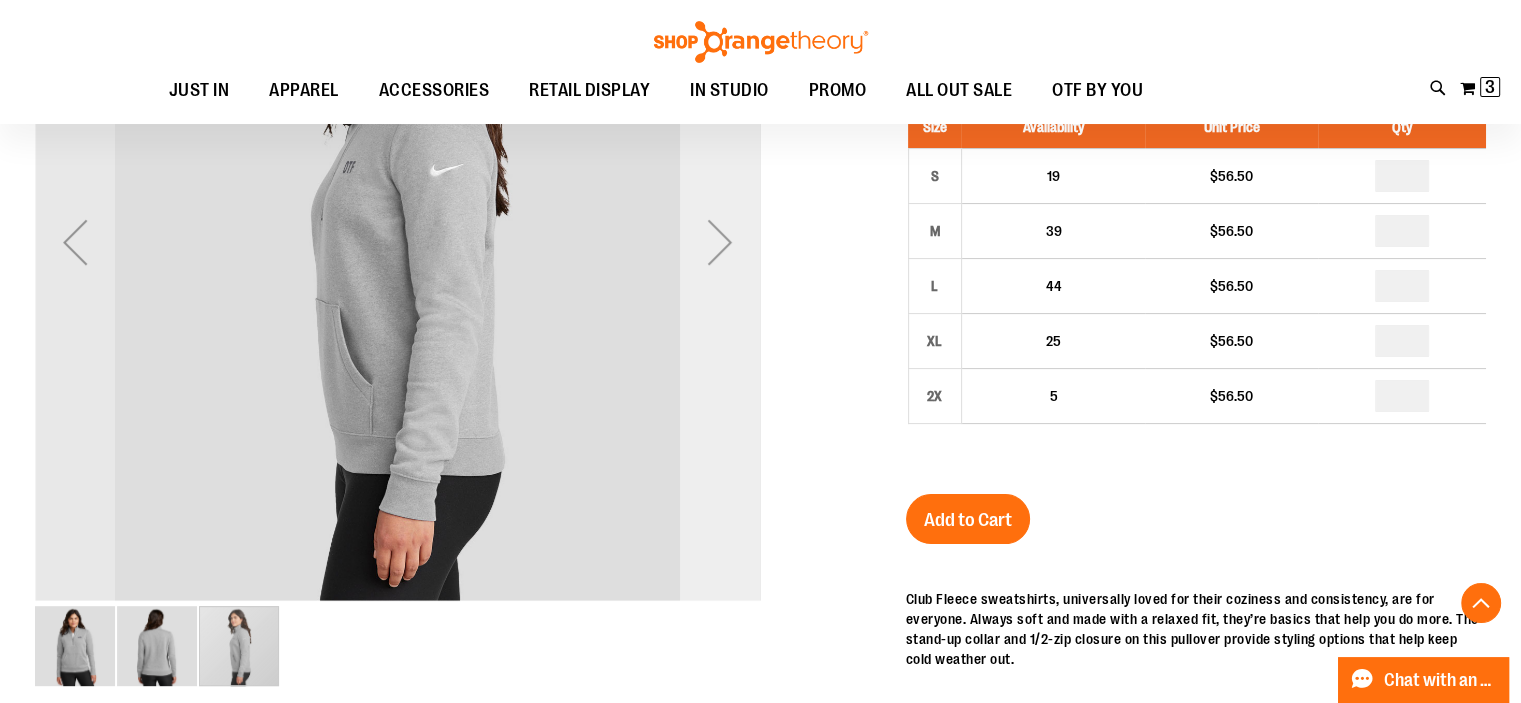 click at bounding box center [720, 242] 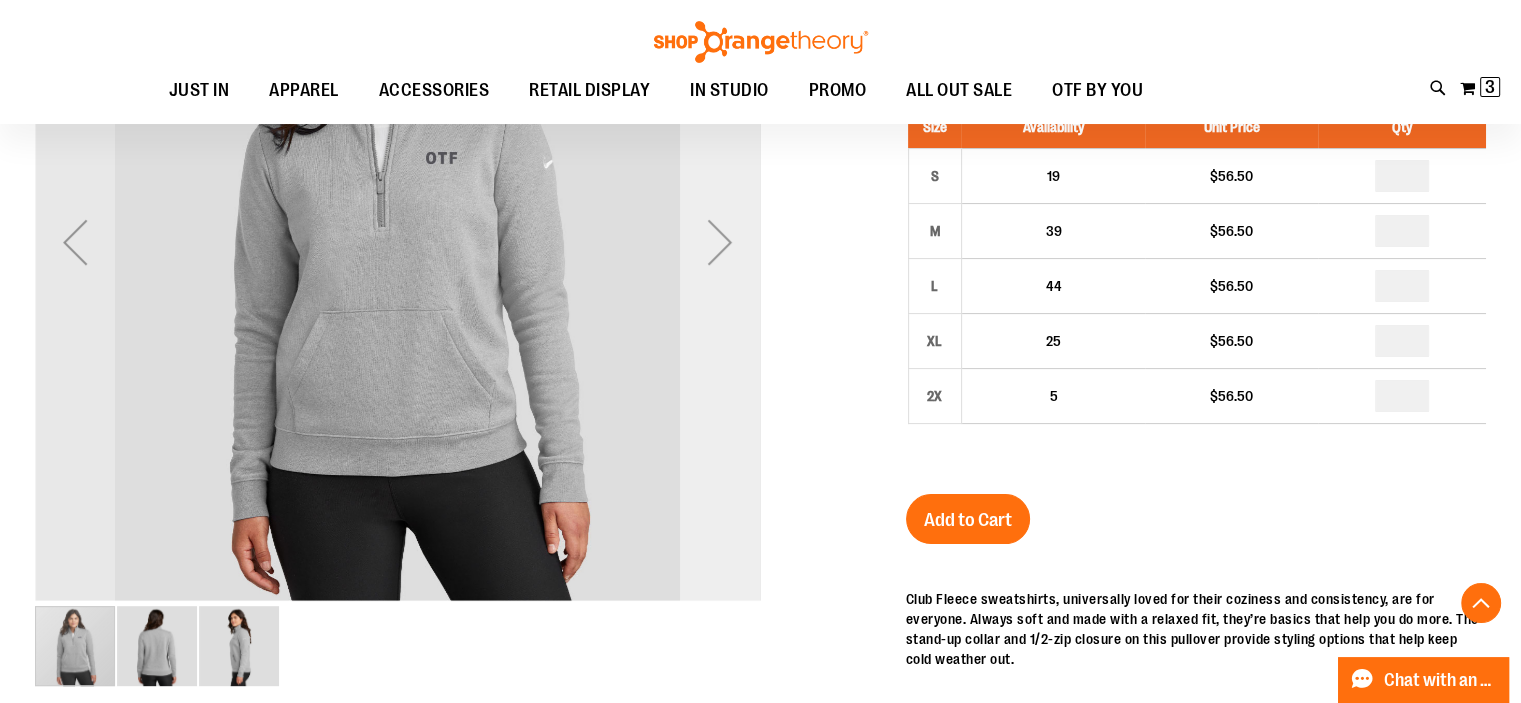 click at bounding box center (720, 242) 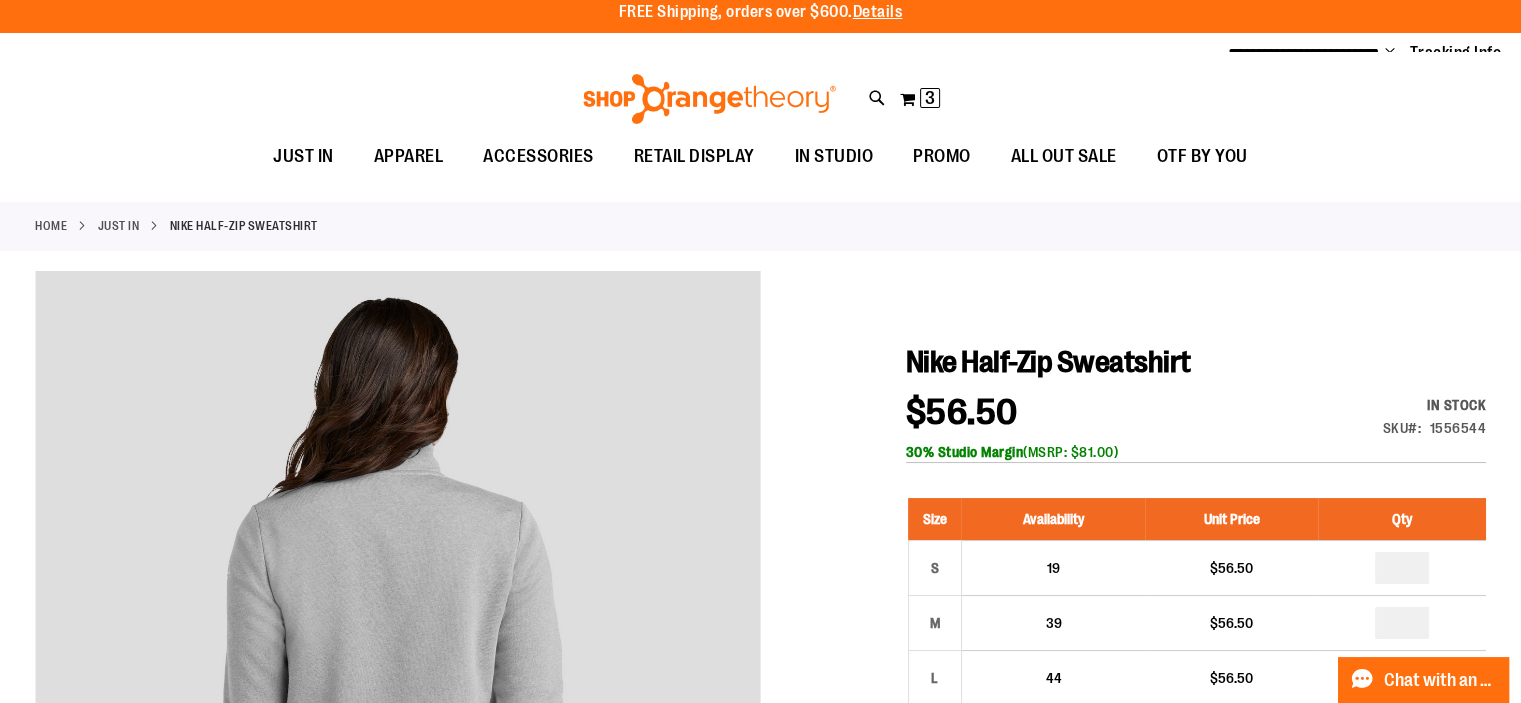 scroll, scrollTop: 0, scrollLeft: 0, axis: both 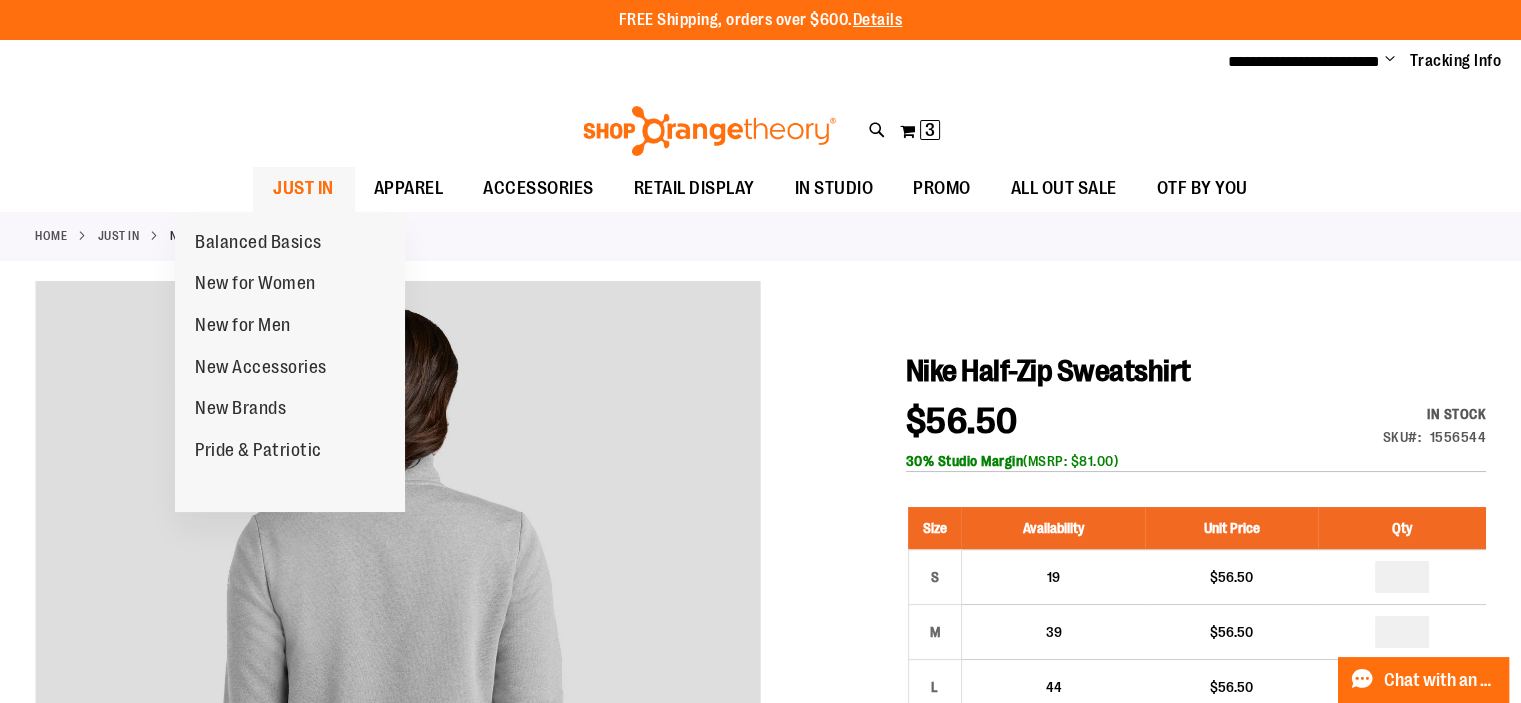 click on "JUST IN" at bounding box center (303, 188) 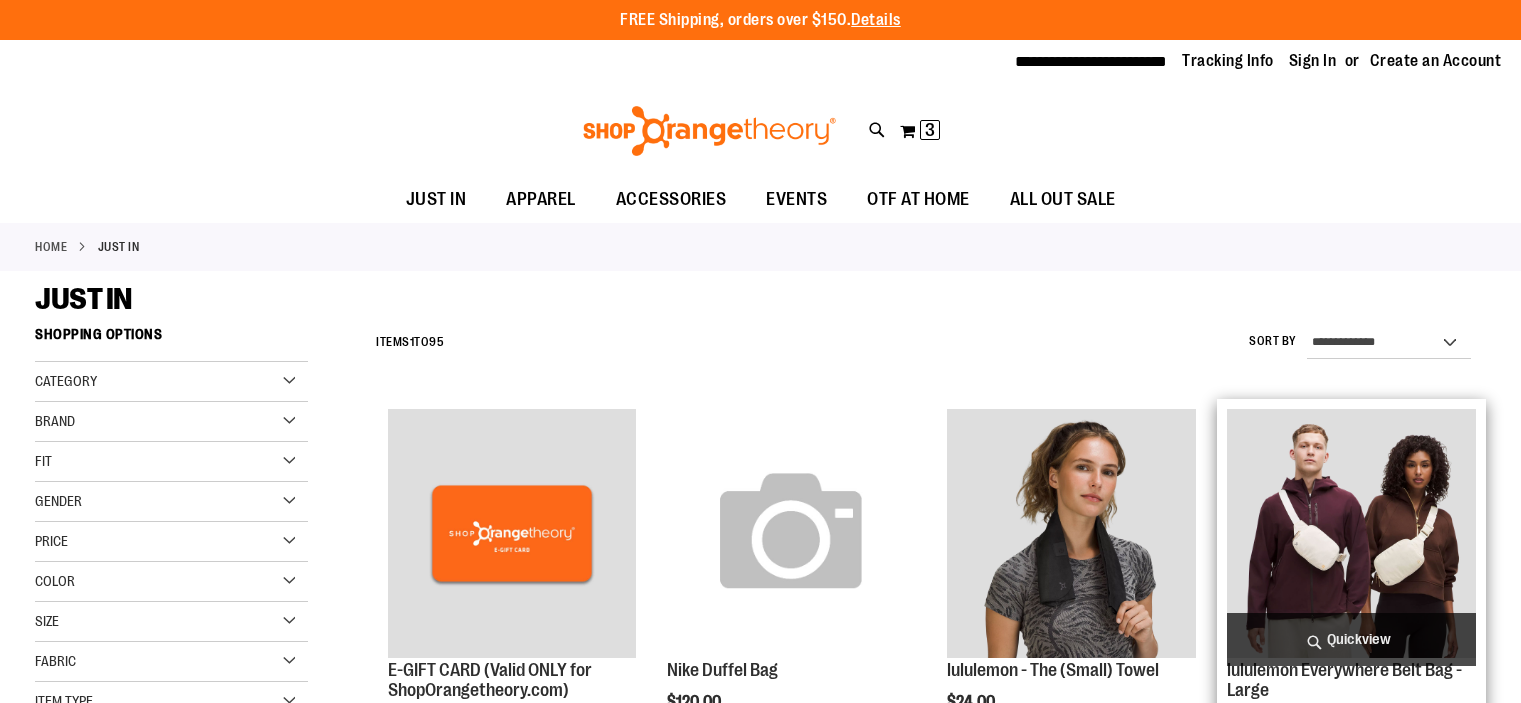 scroll, scrollTop: 0, scrollLeft: 0, axis: both 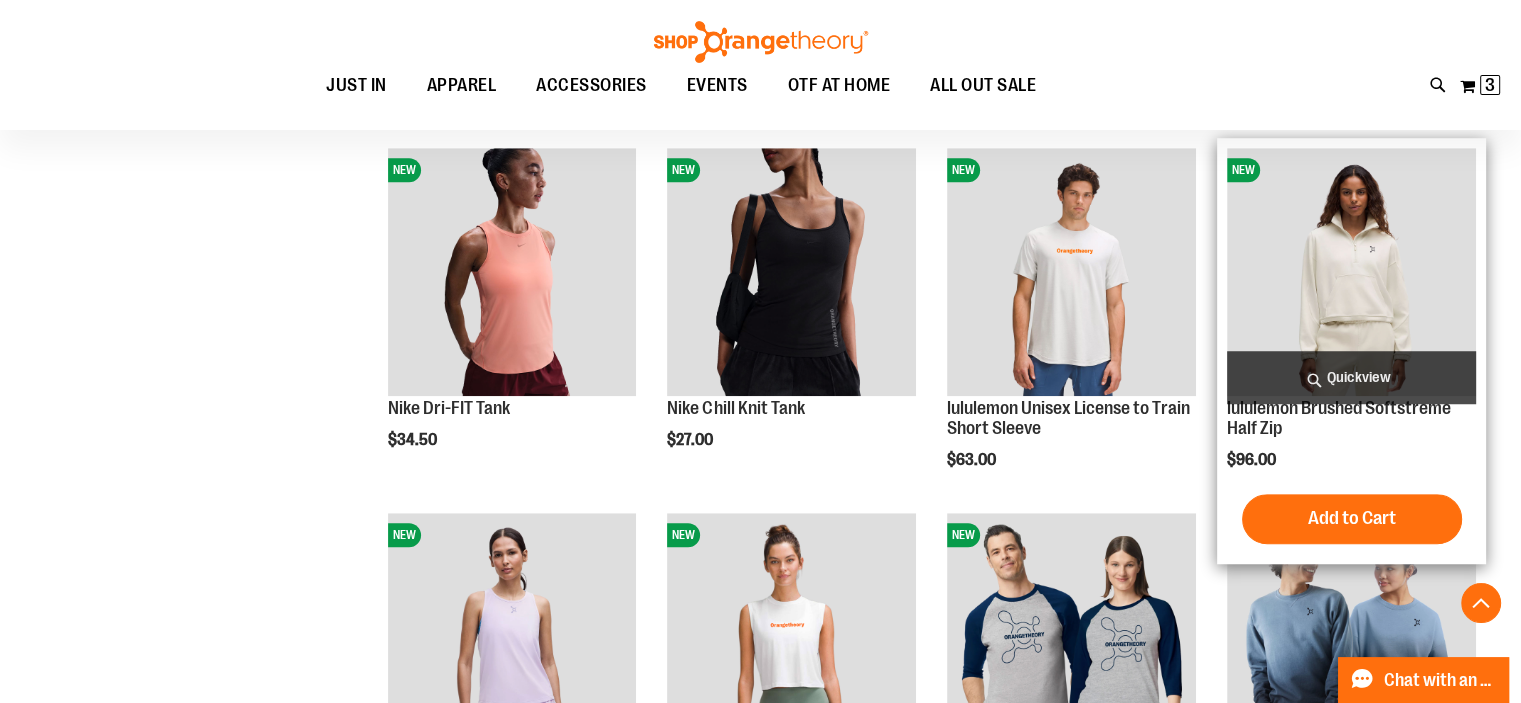 type on "**********" 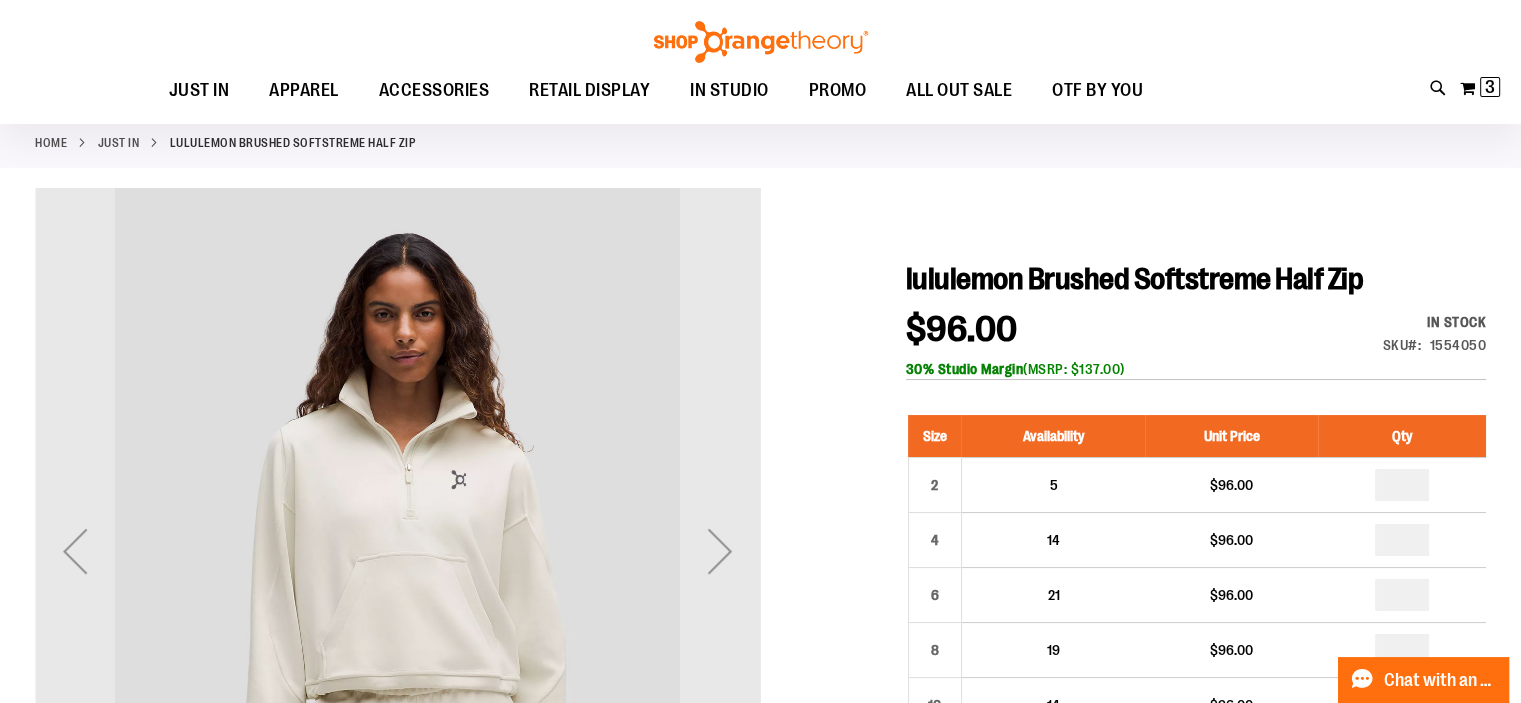 scroll, scrollTop: 300, scrollLeft: 0, axis: vertical 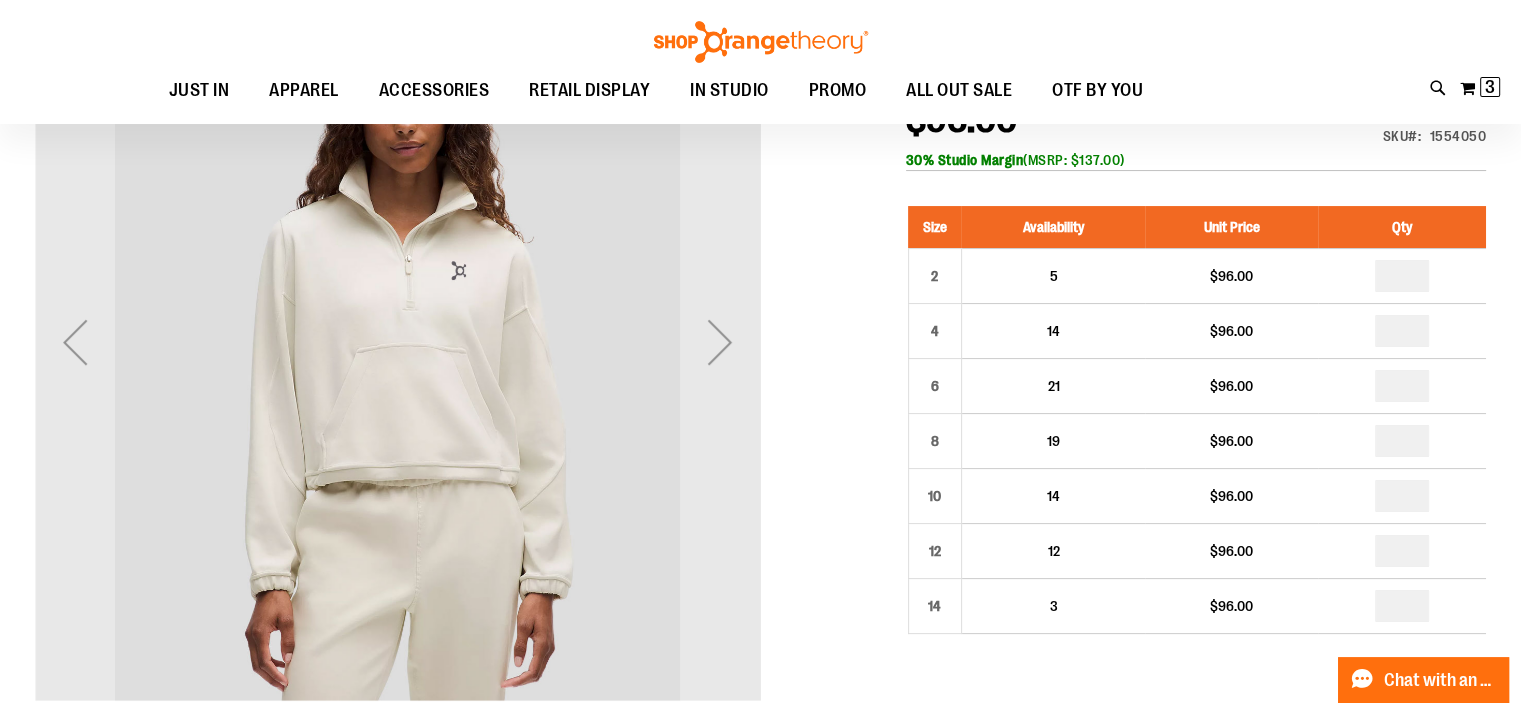 type on "**********" 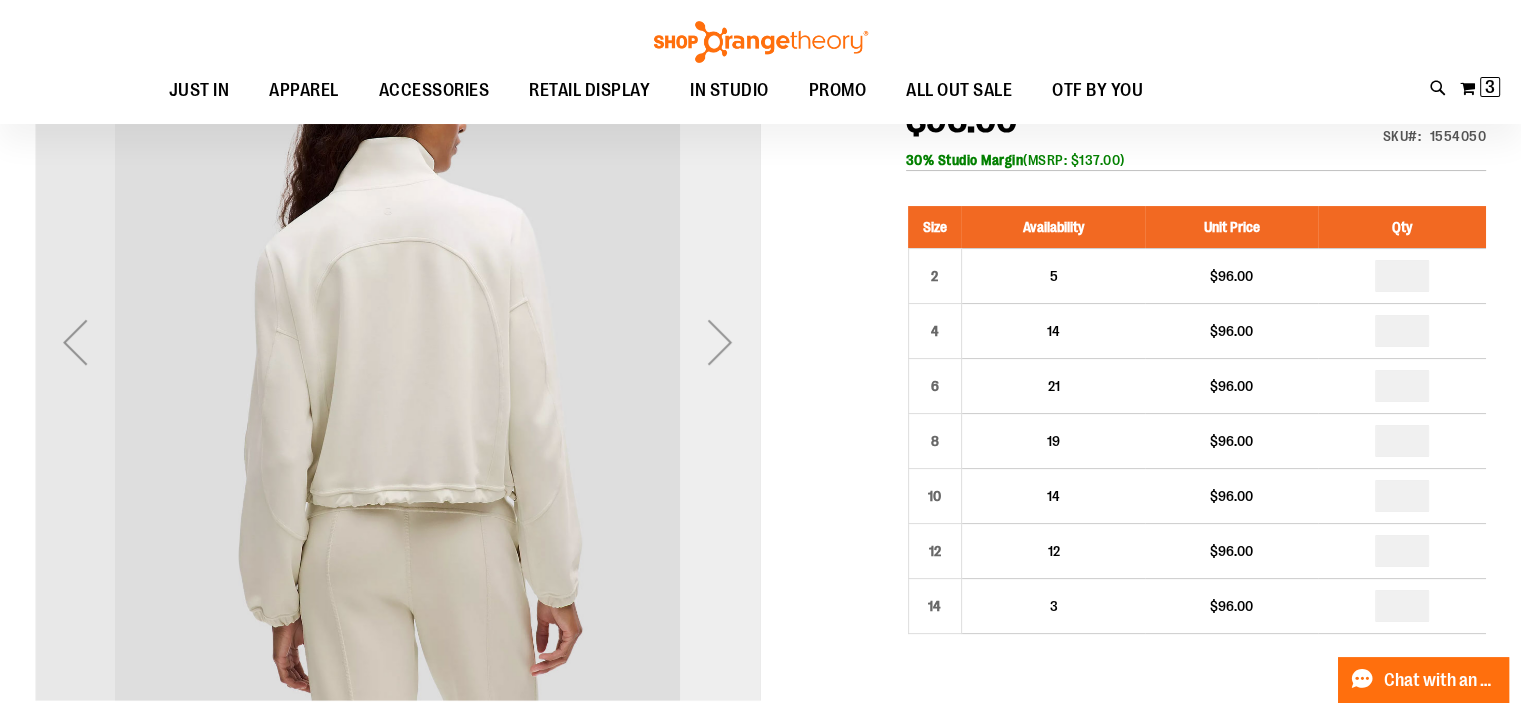click at bounding box center (720, 342) 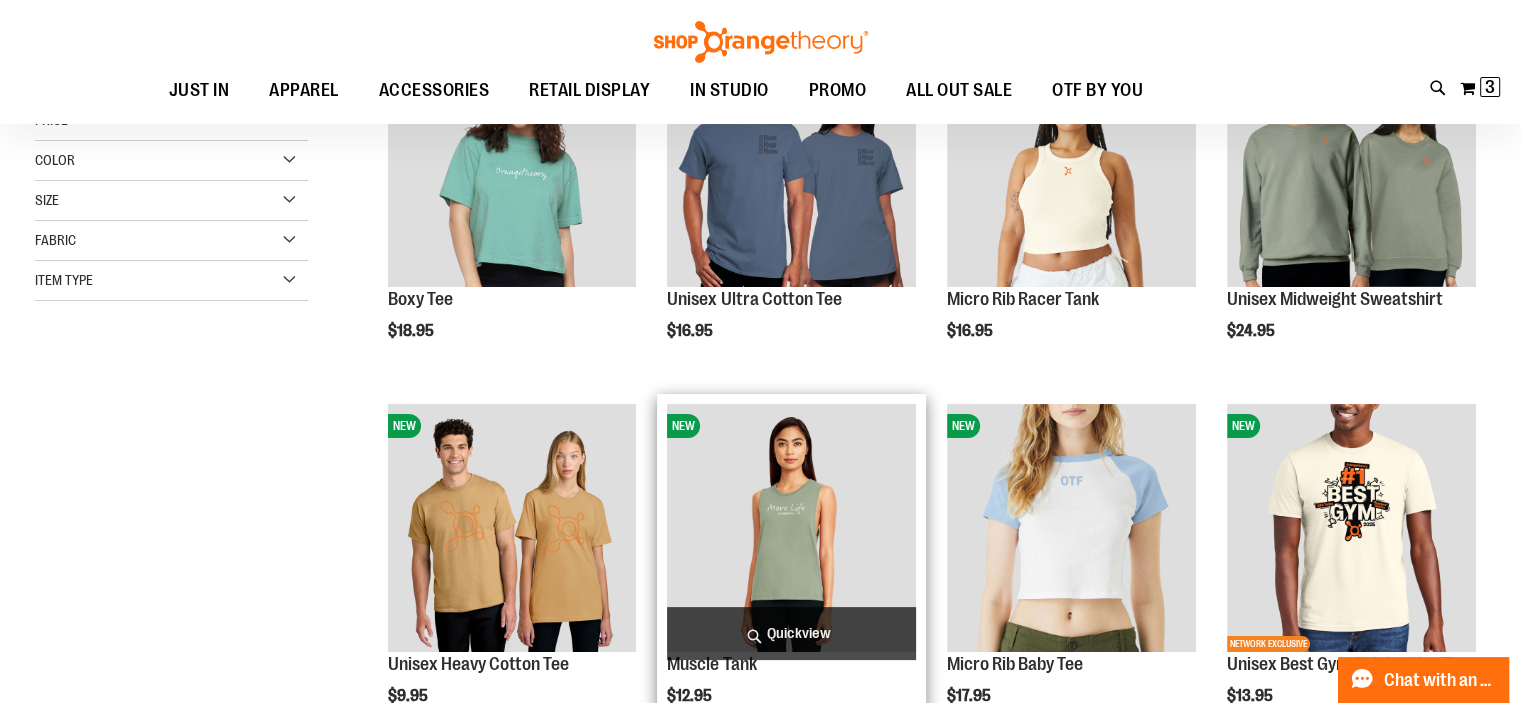 scroll, scrollTop: 98, scrollLeft: 0, axis: vertical 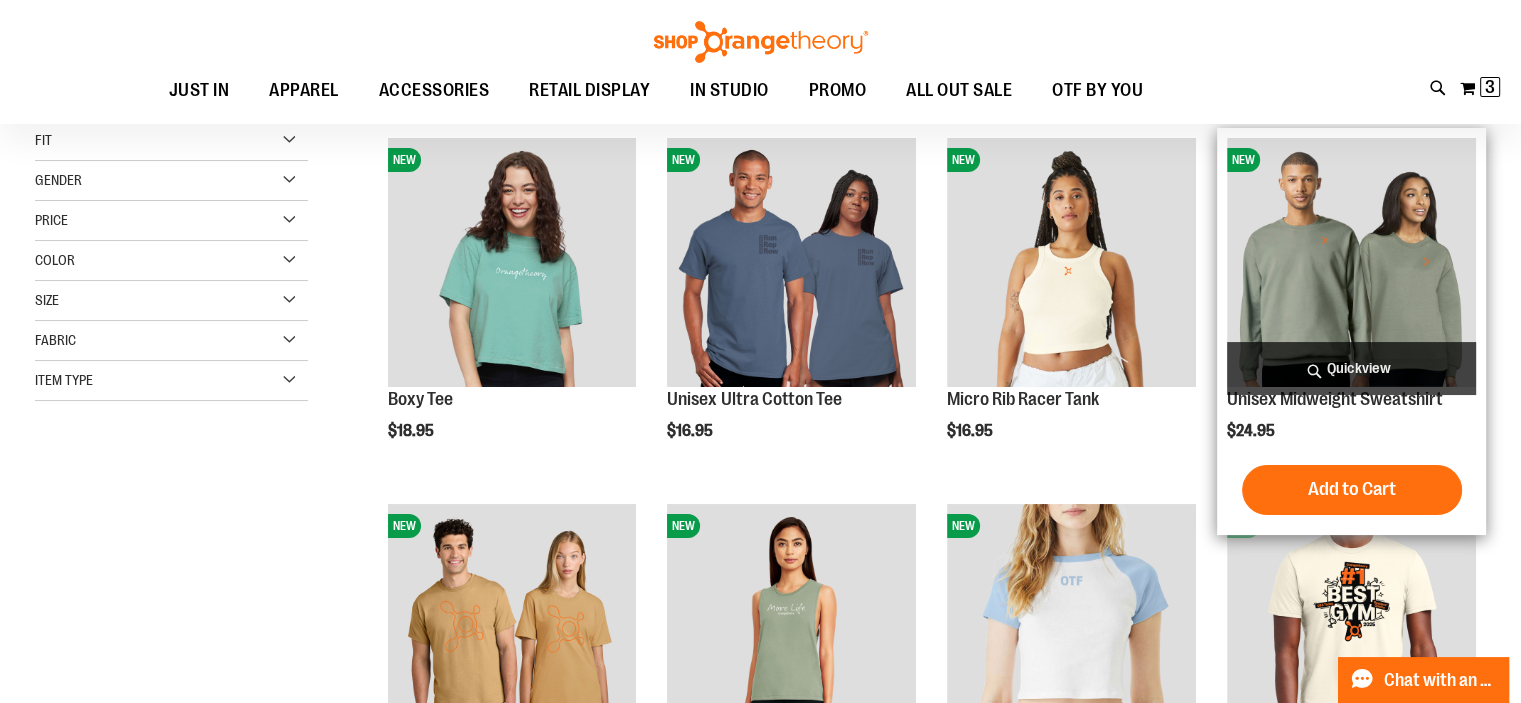 type on "**********" 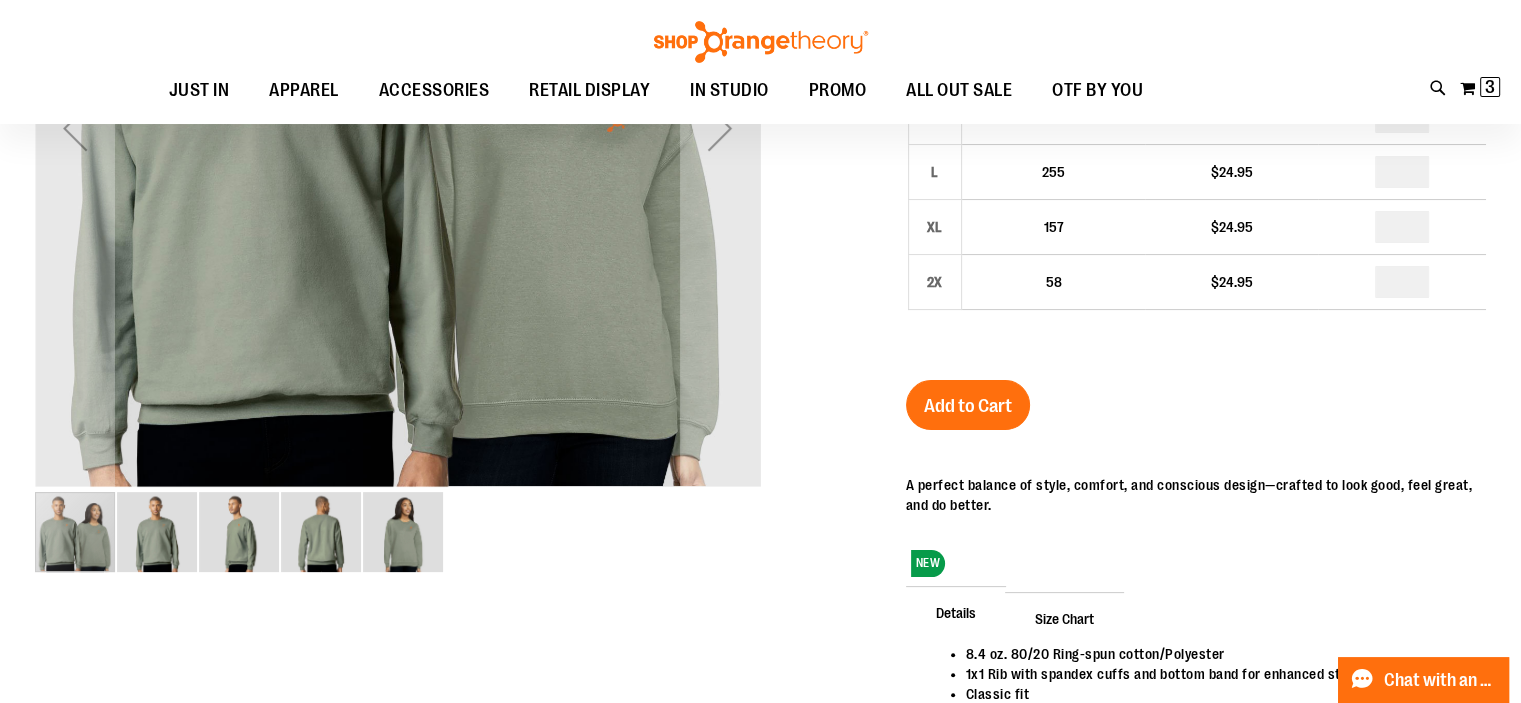 scroll, scrollTop: 200, scrollLeft: 0, axis: vertical 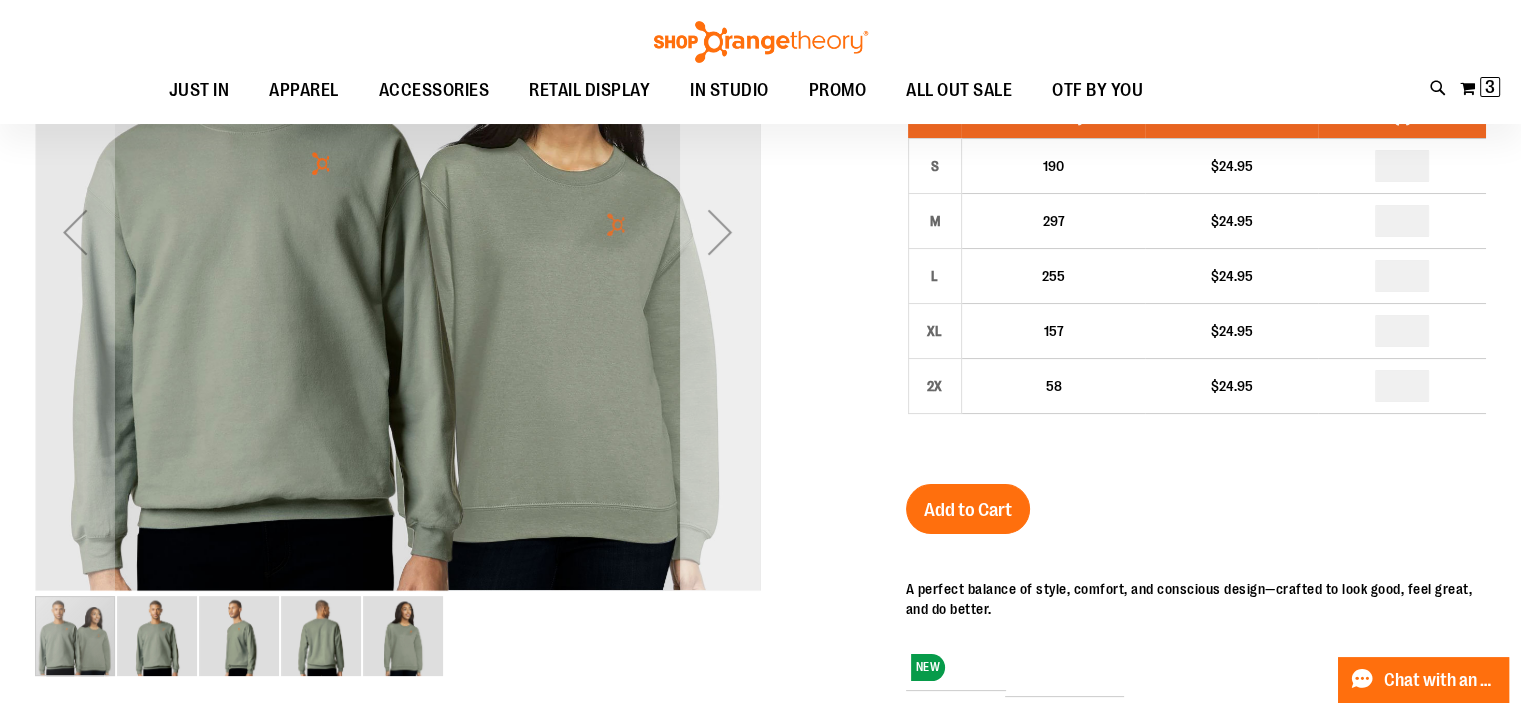 type on "**********" 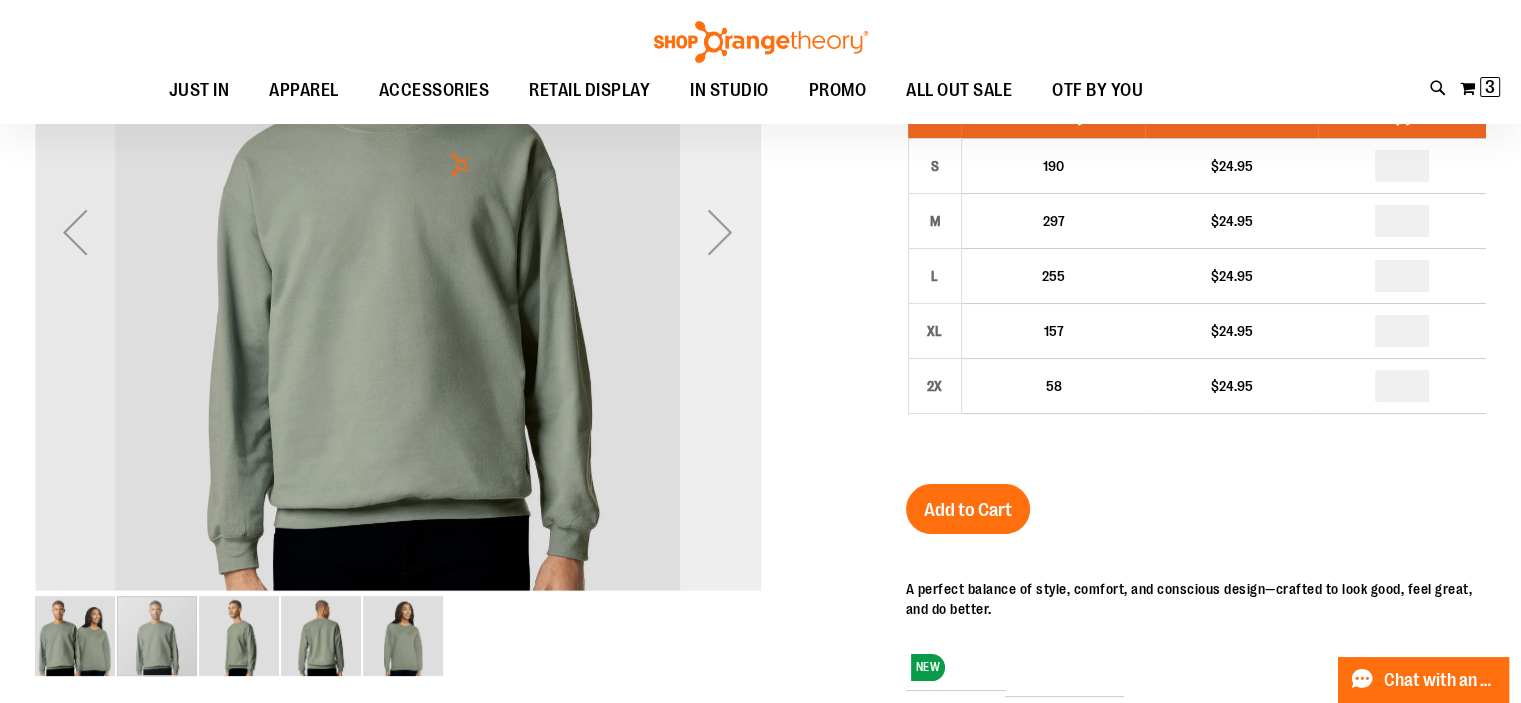 click at bounding box center (720, 232) 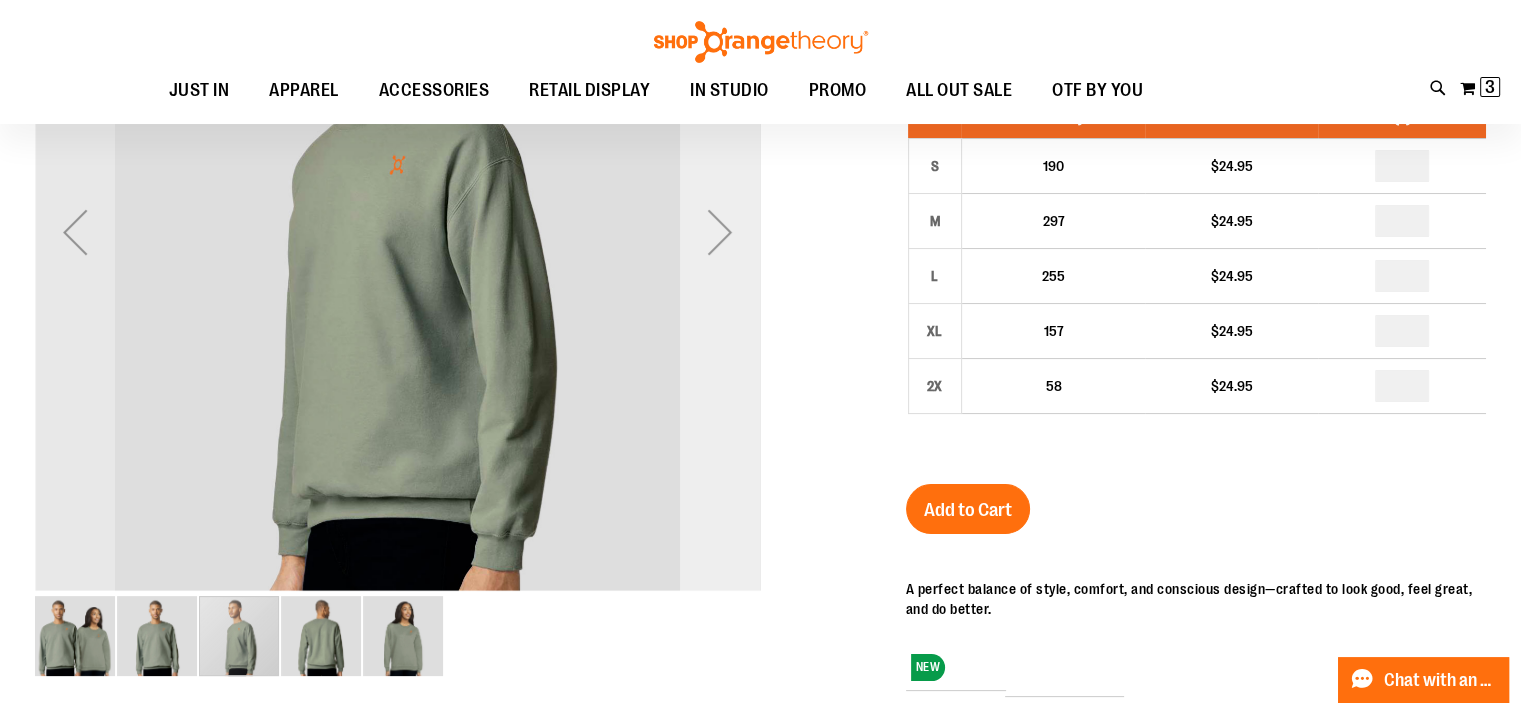 click at bounding box center (720, 232) 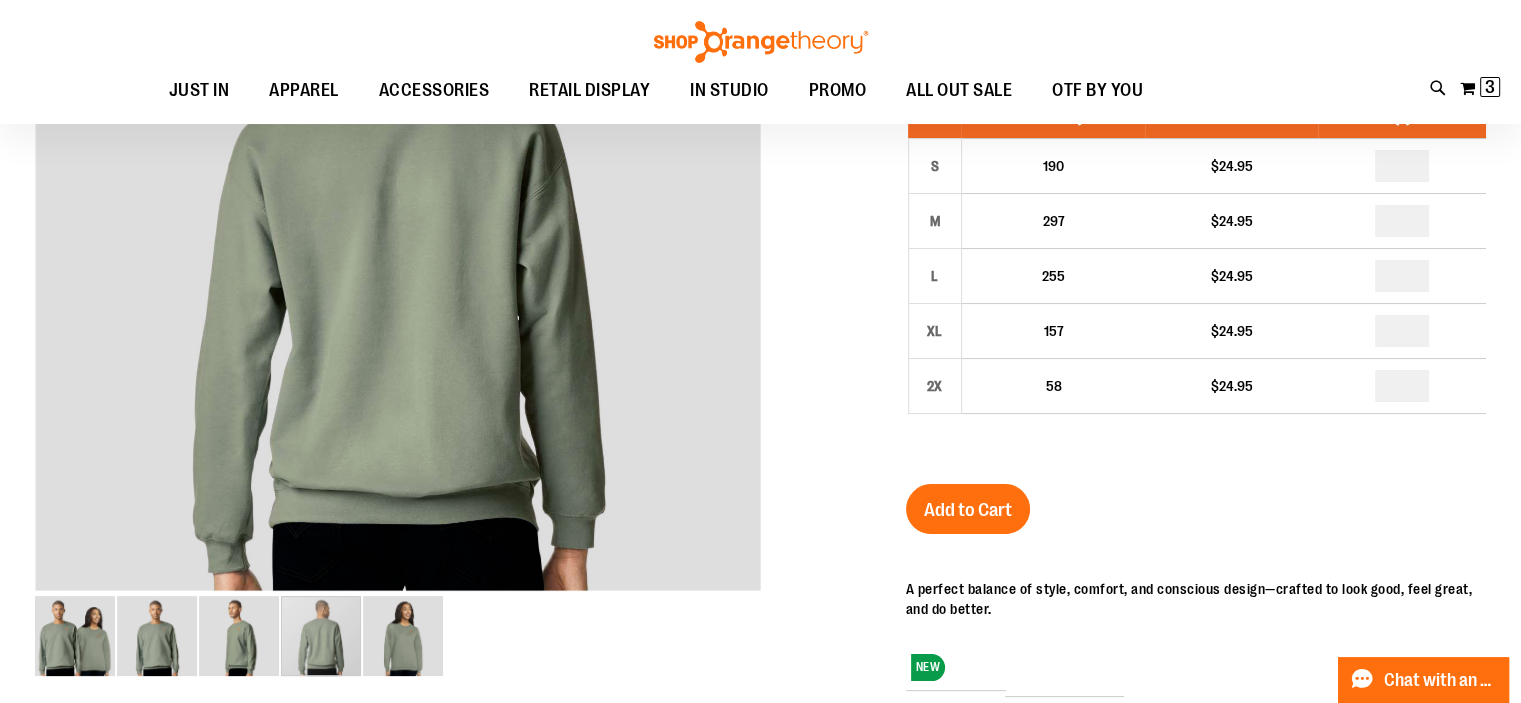 scroll, scrollTop: 0, scrollLeft: 0, axis: both 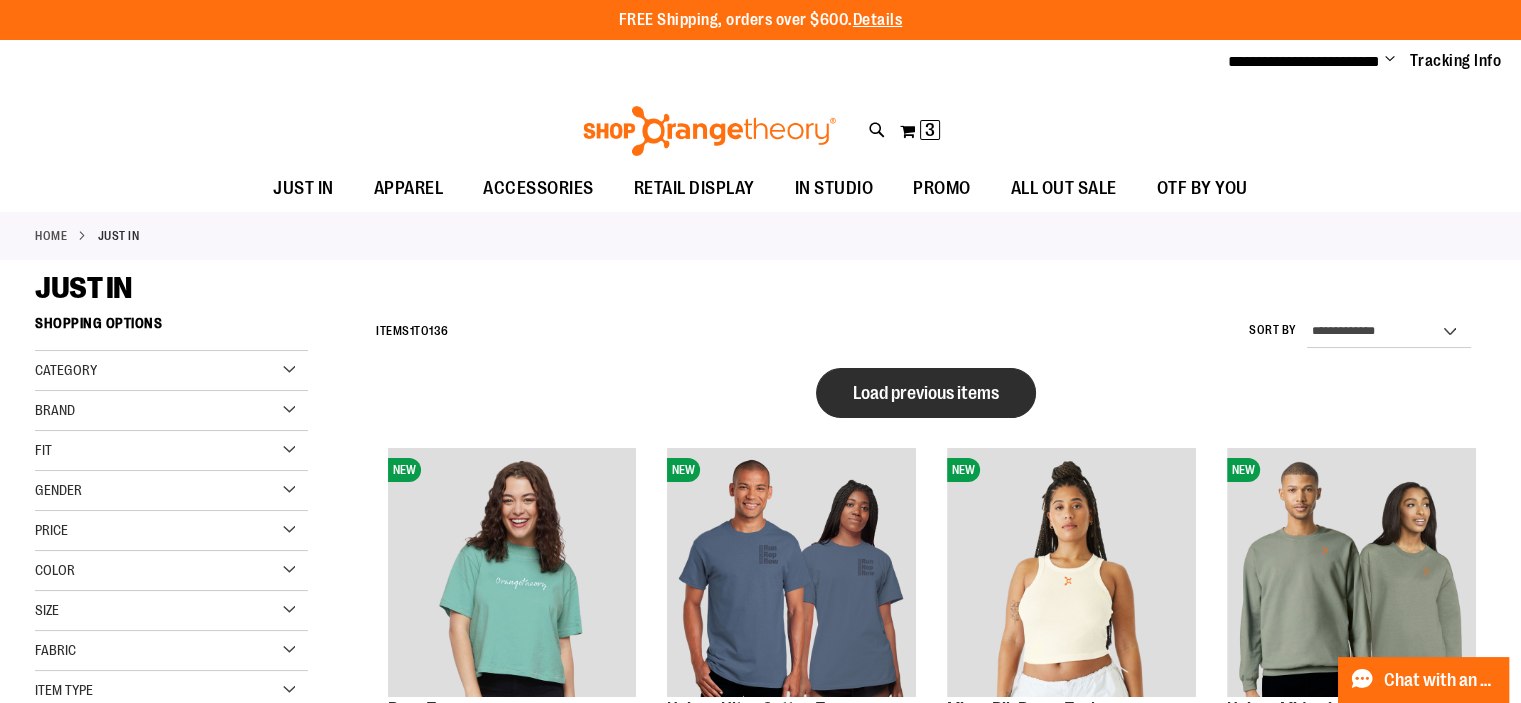 type on "**********" 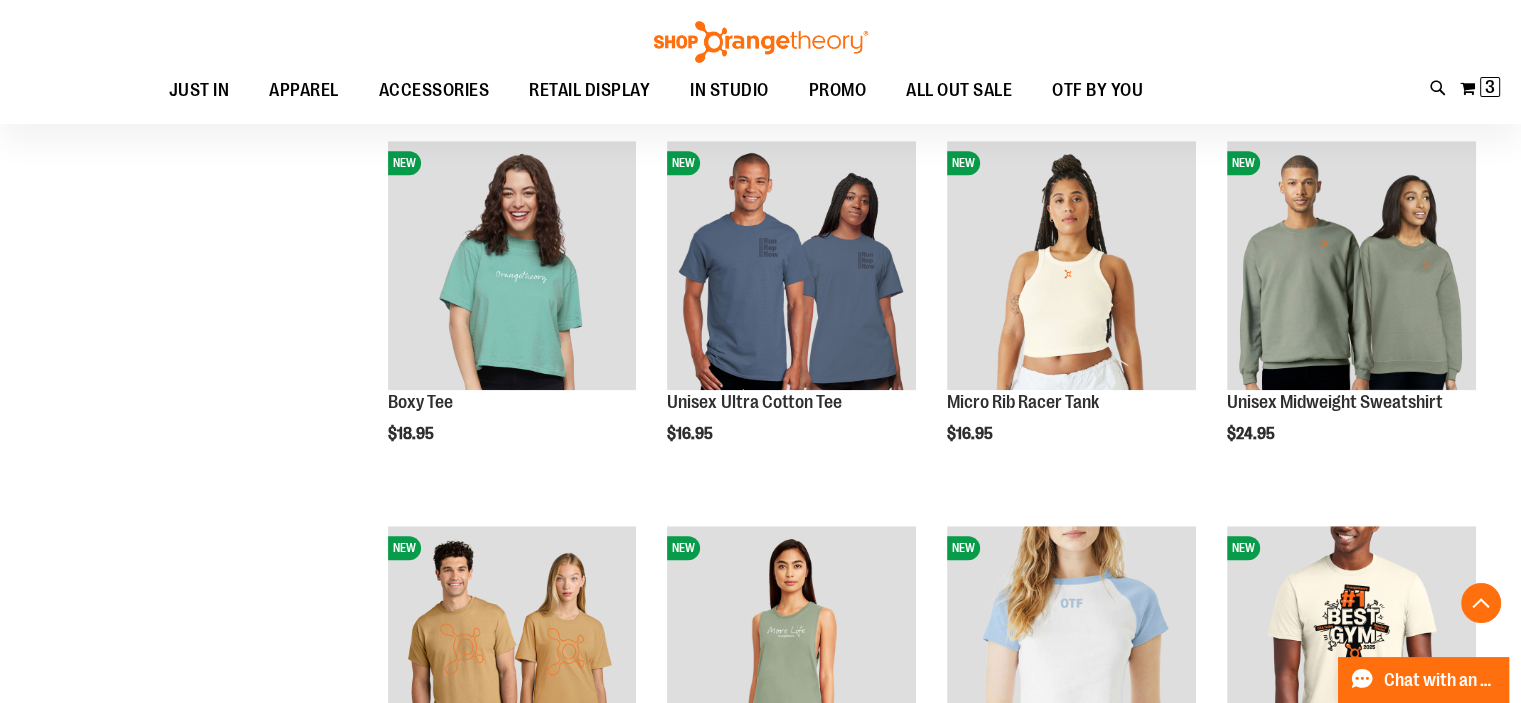 scroll, scrollTop: 1500, scrollLeft: 0, axis: vertical 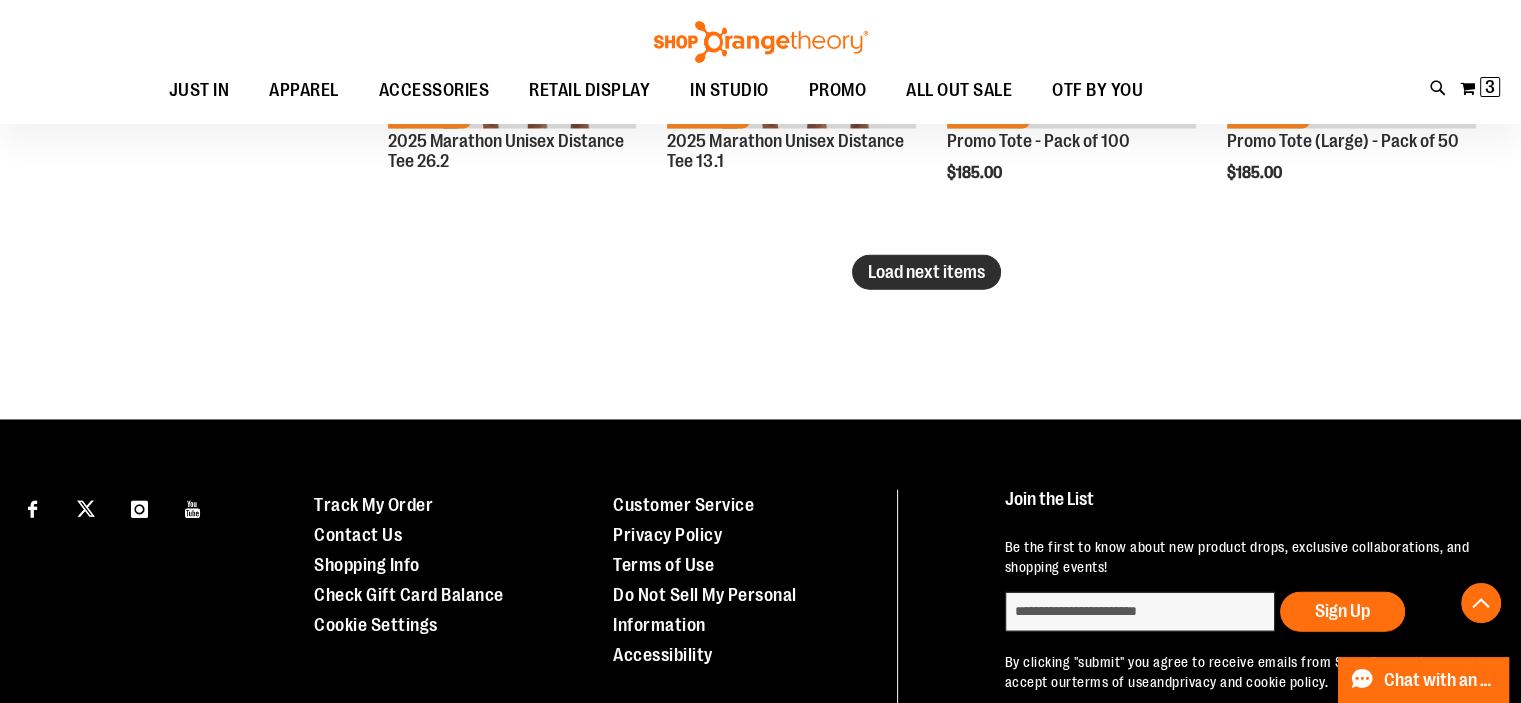 click on "Load next items" at bounding box center [926, 272] 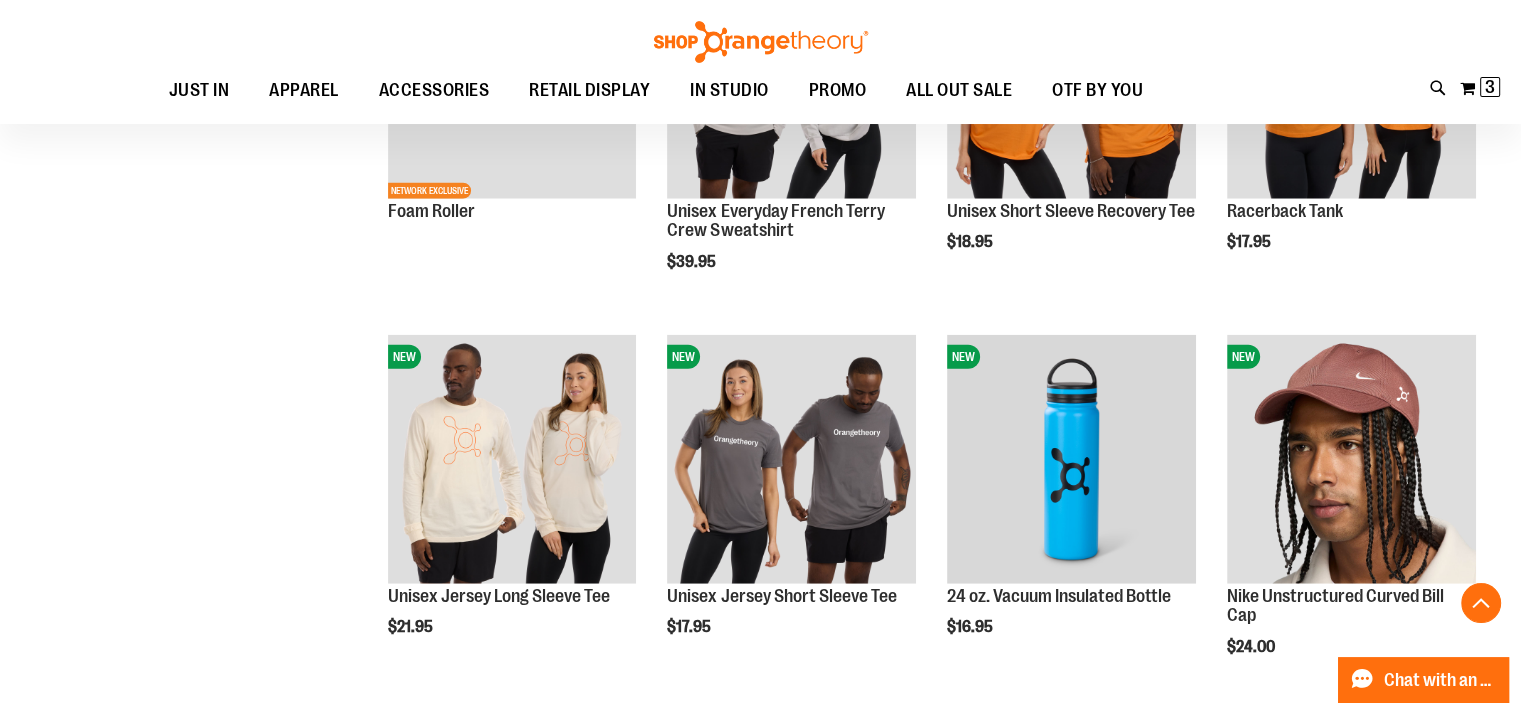 scroll, scrollTop: 5200, scrollLeft: 0, axis: vertical 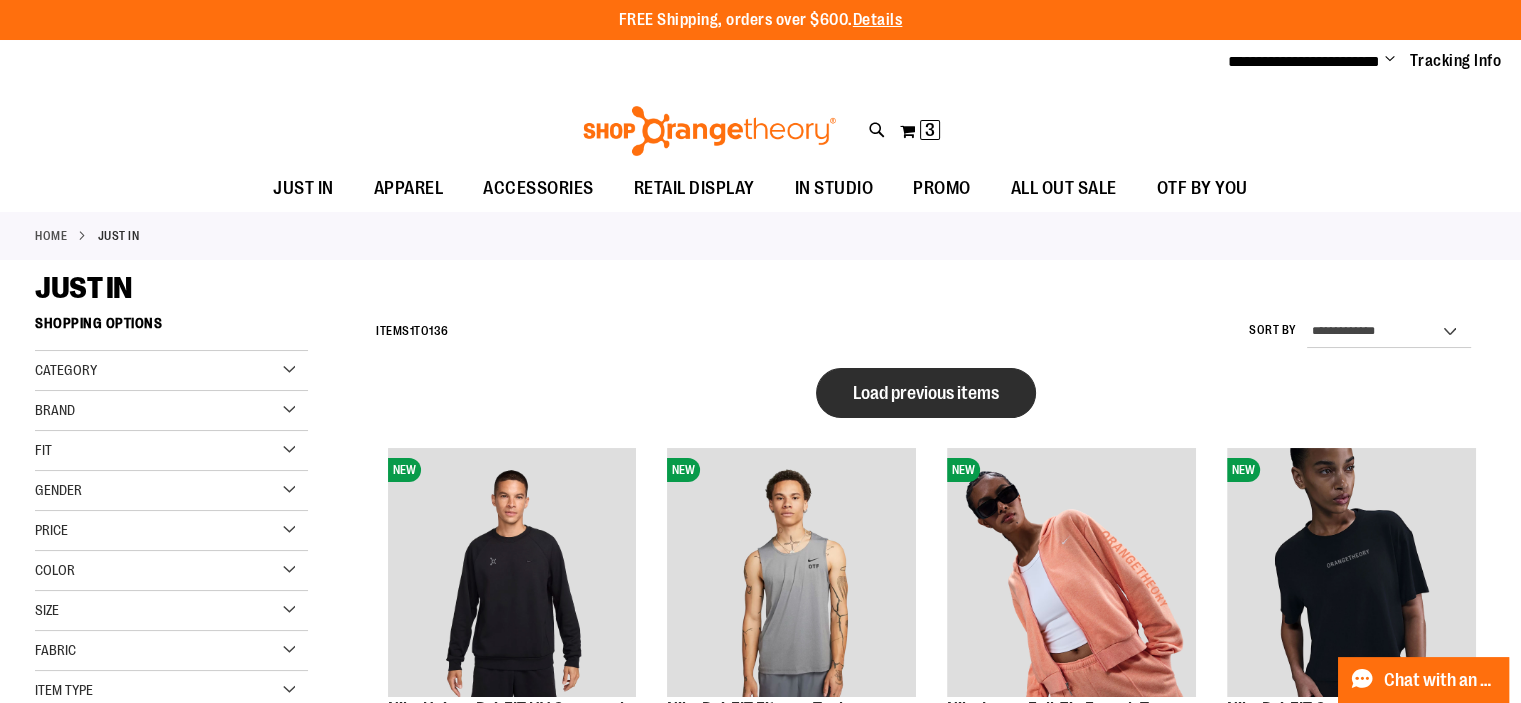 click on "Load previous items" at bounding box center [926, 393] 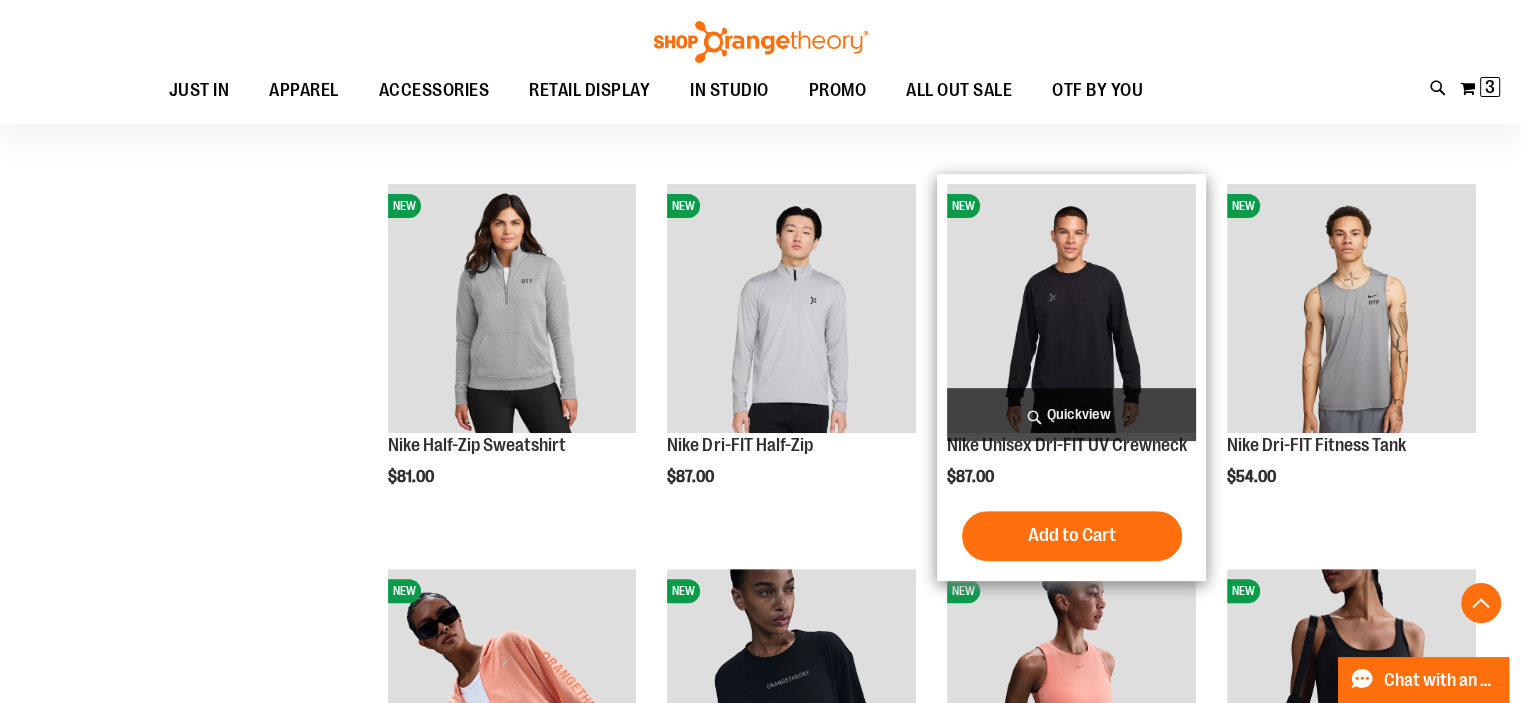 scroll, scrollTop: 600, scrollLeft: 0, axis: vertical 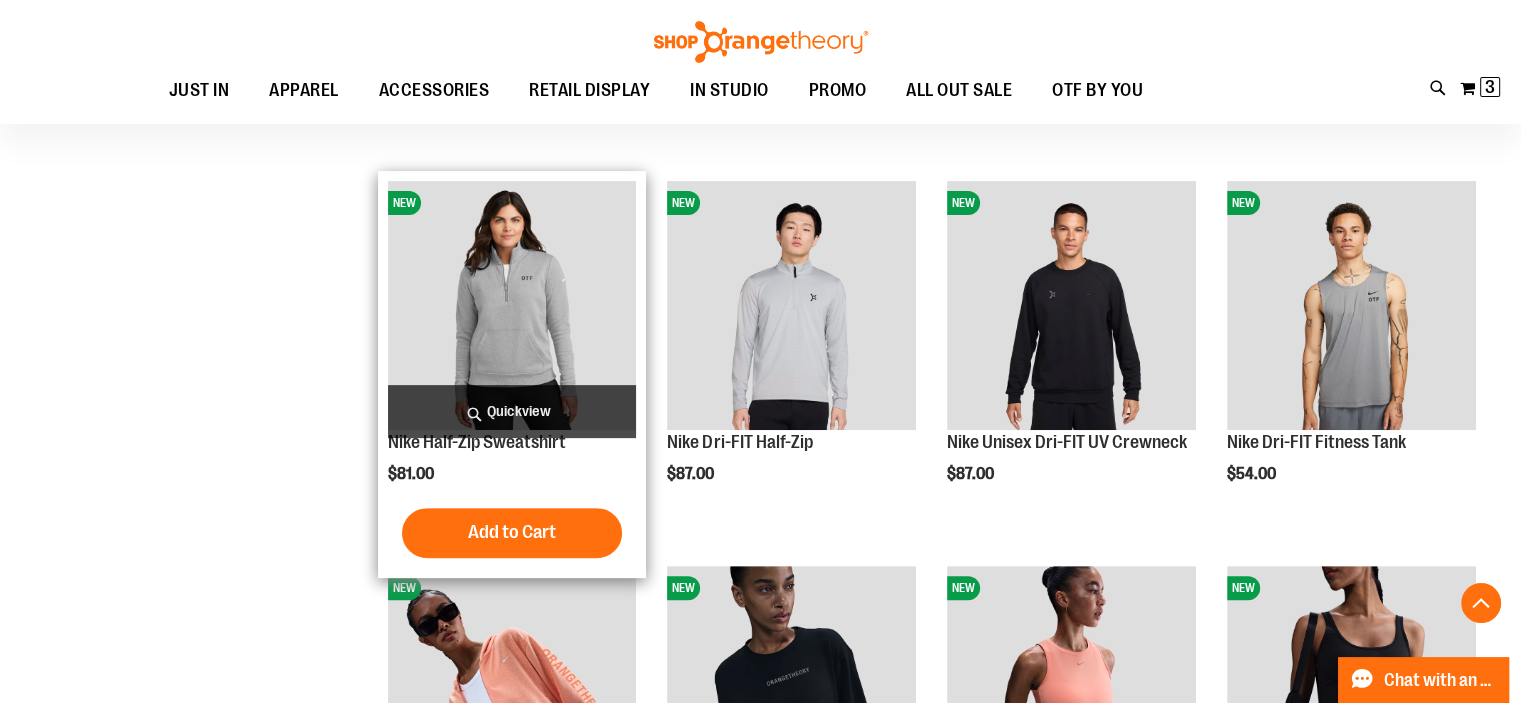 click at bounding box center [512, 305] 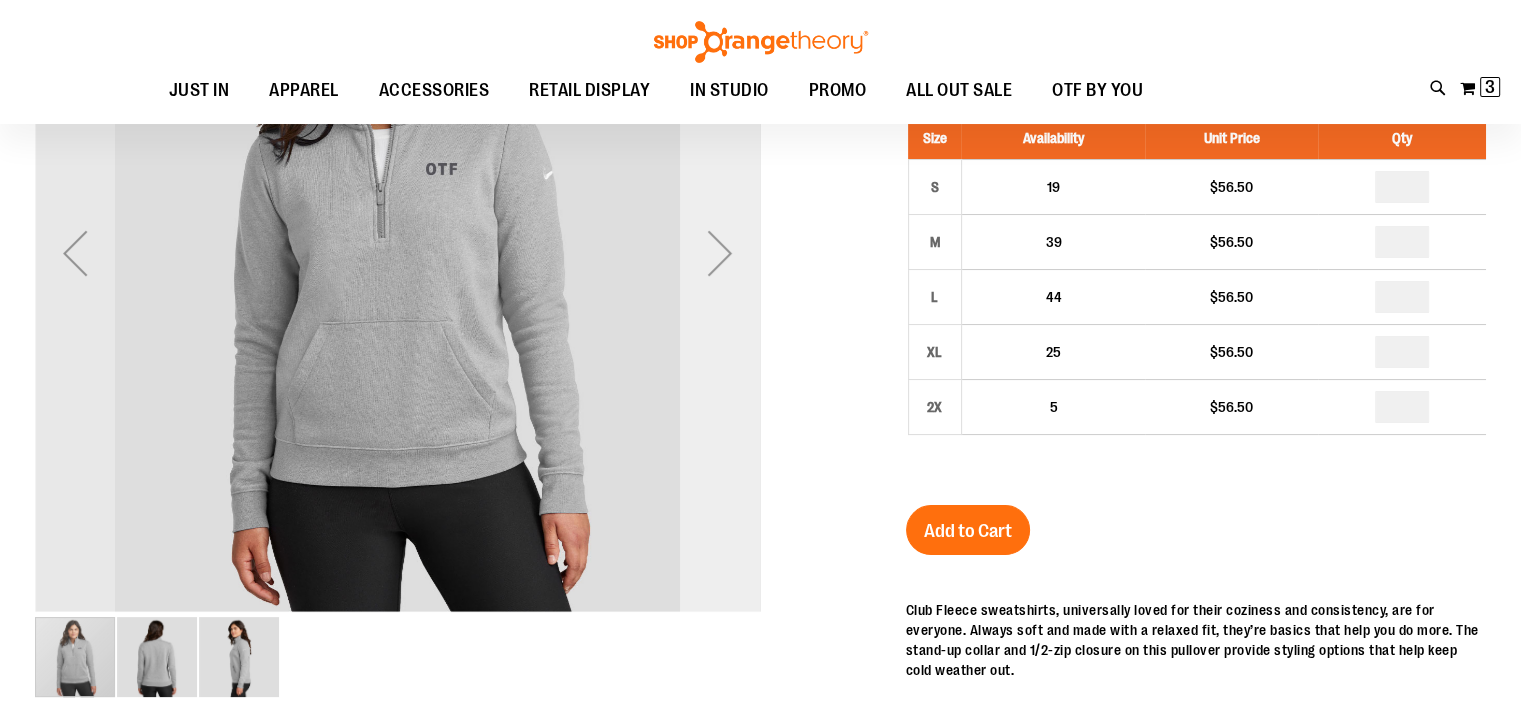 scroll, scrollTop: 178, scrollLeft: 0, axis: vertical 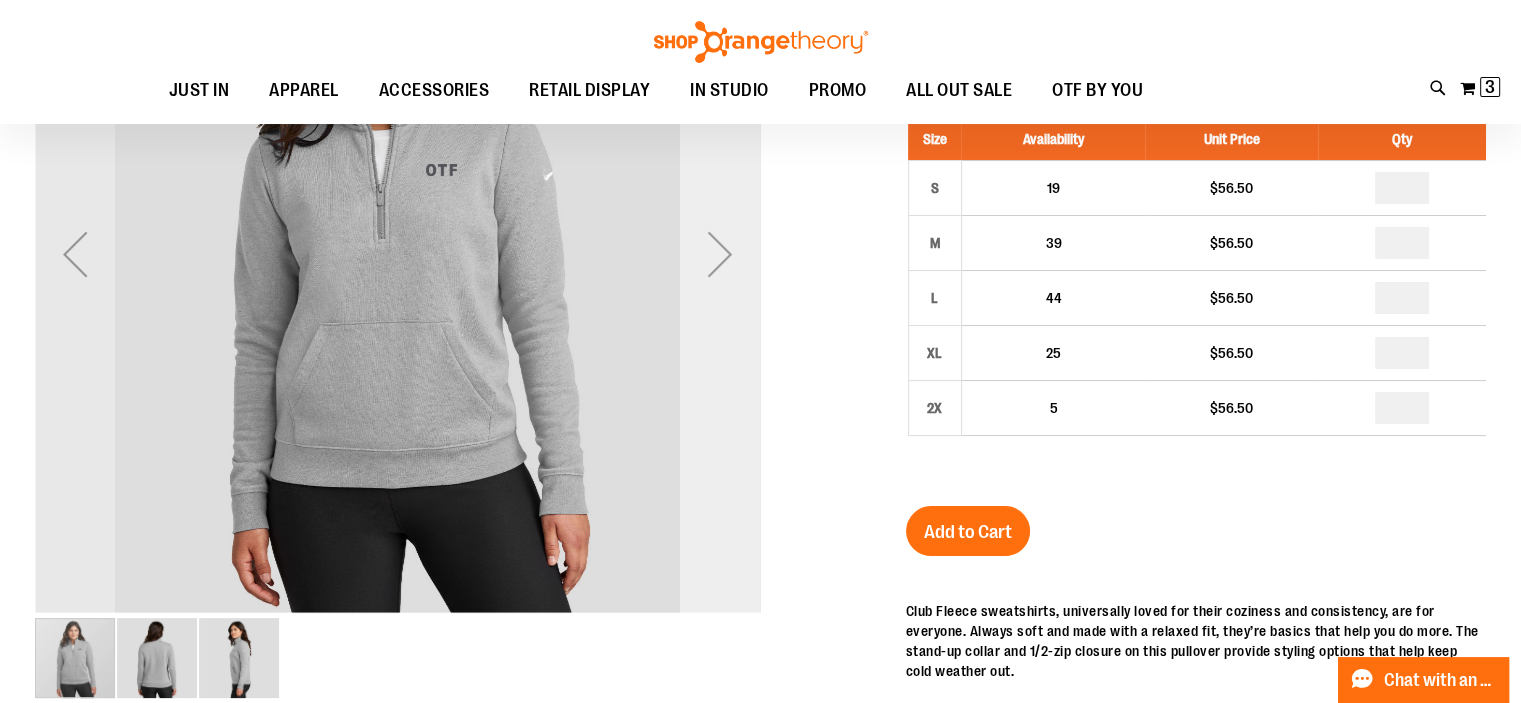 type on "**********" 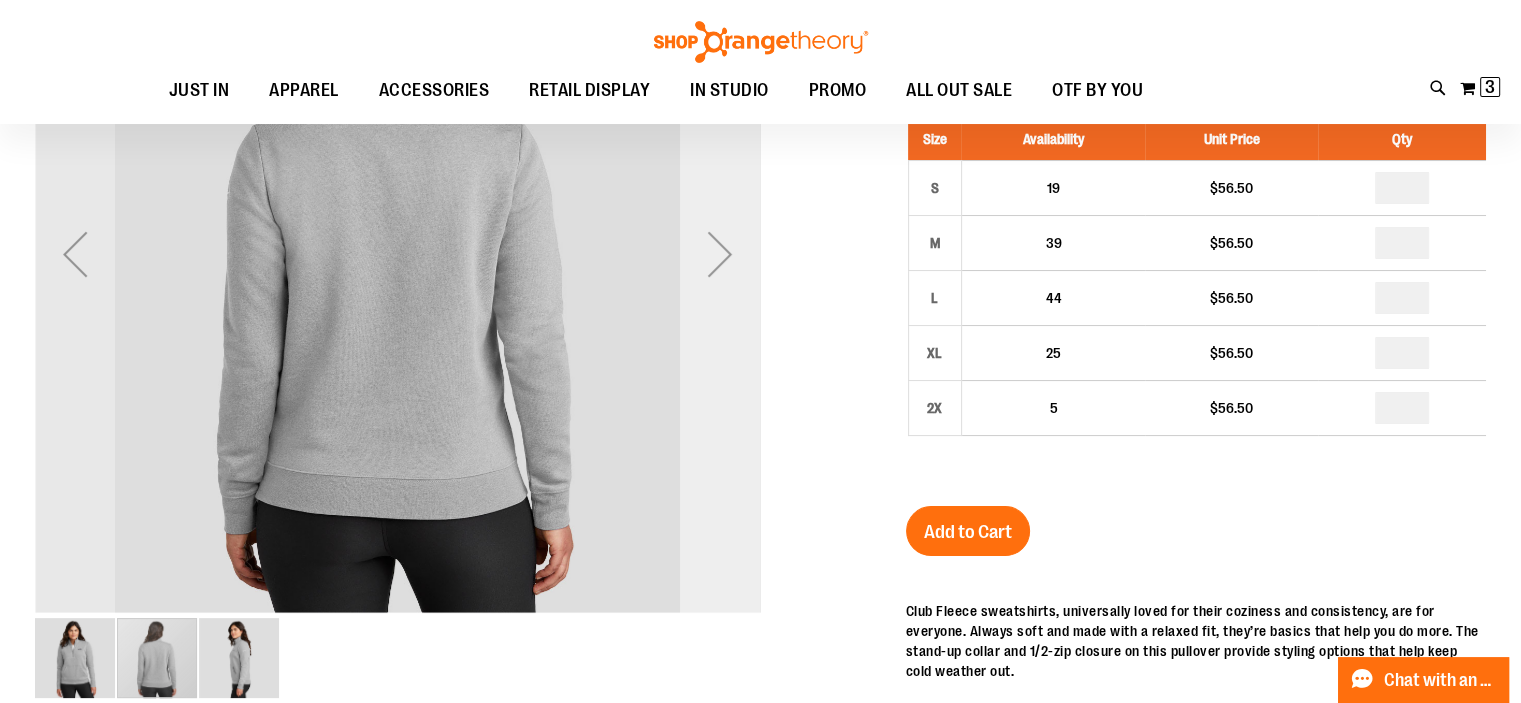 click at bounding box center [720, 254] 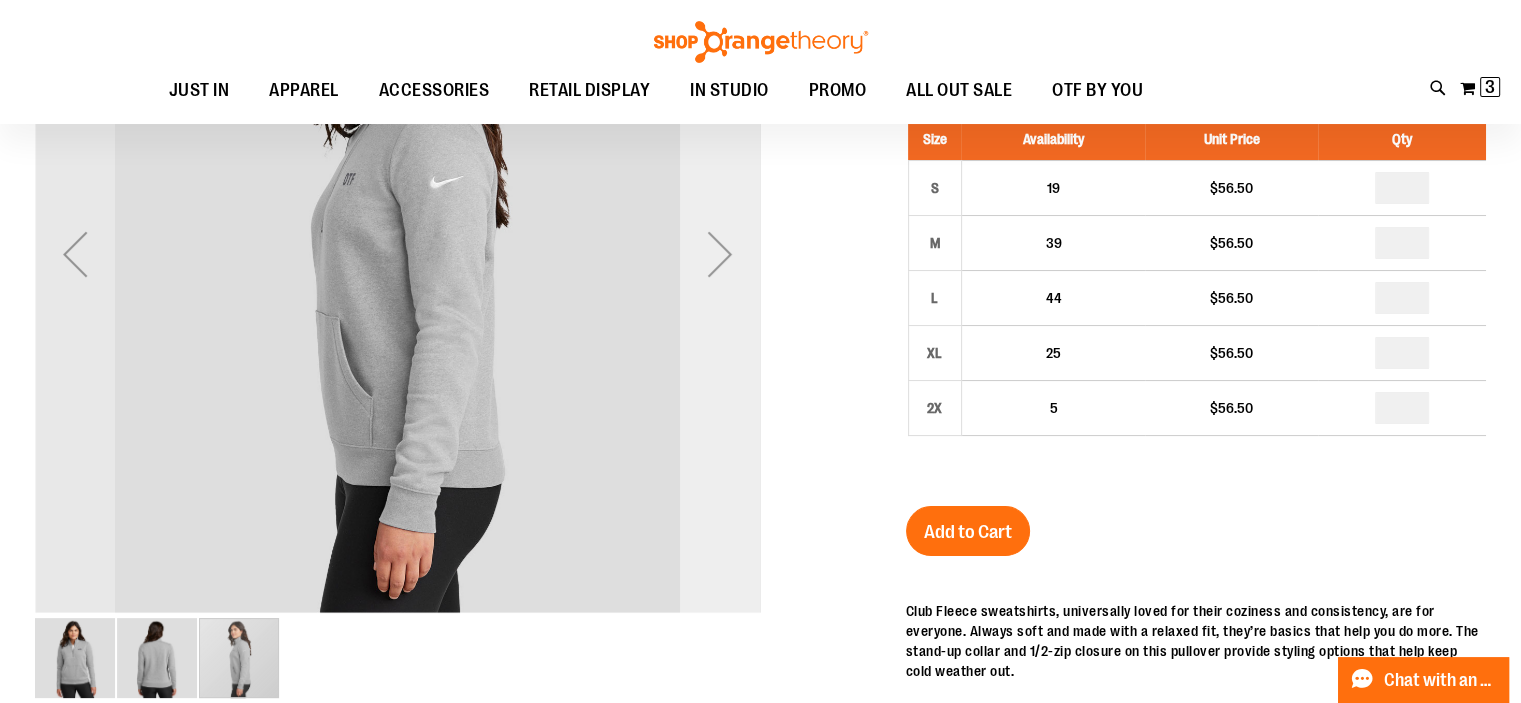 click at bounding box center (720, 254) 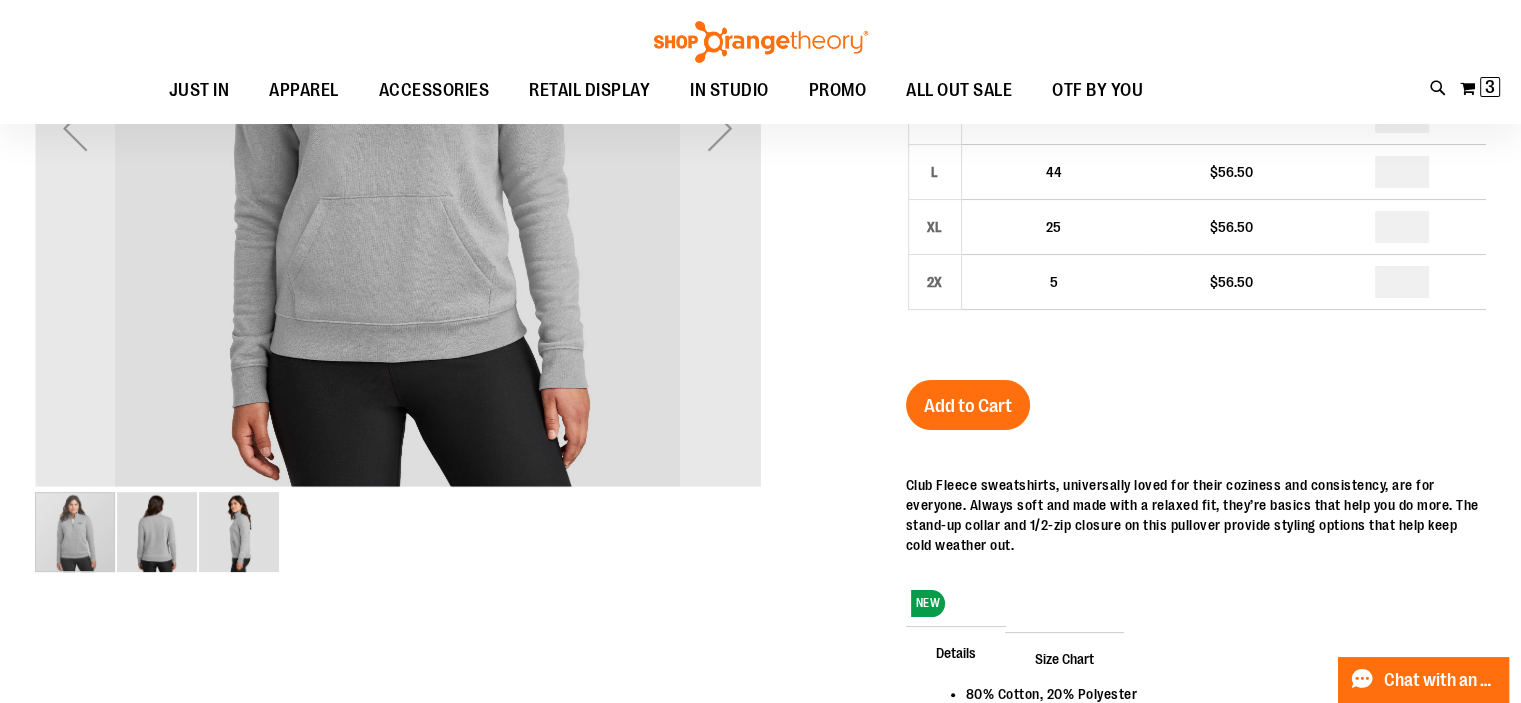 scroll, scrollTop: 378, scrollLeft: 0, axis: vertical 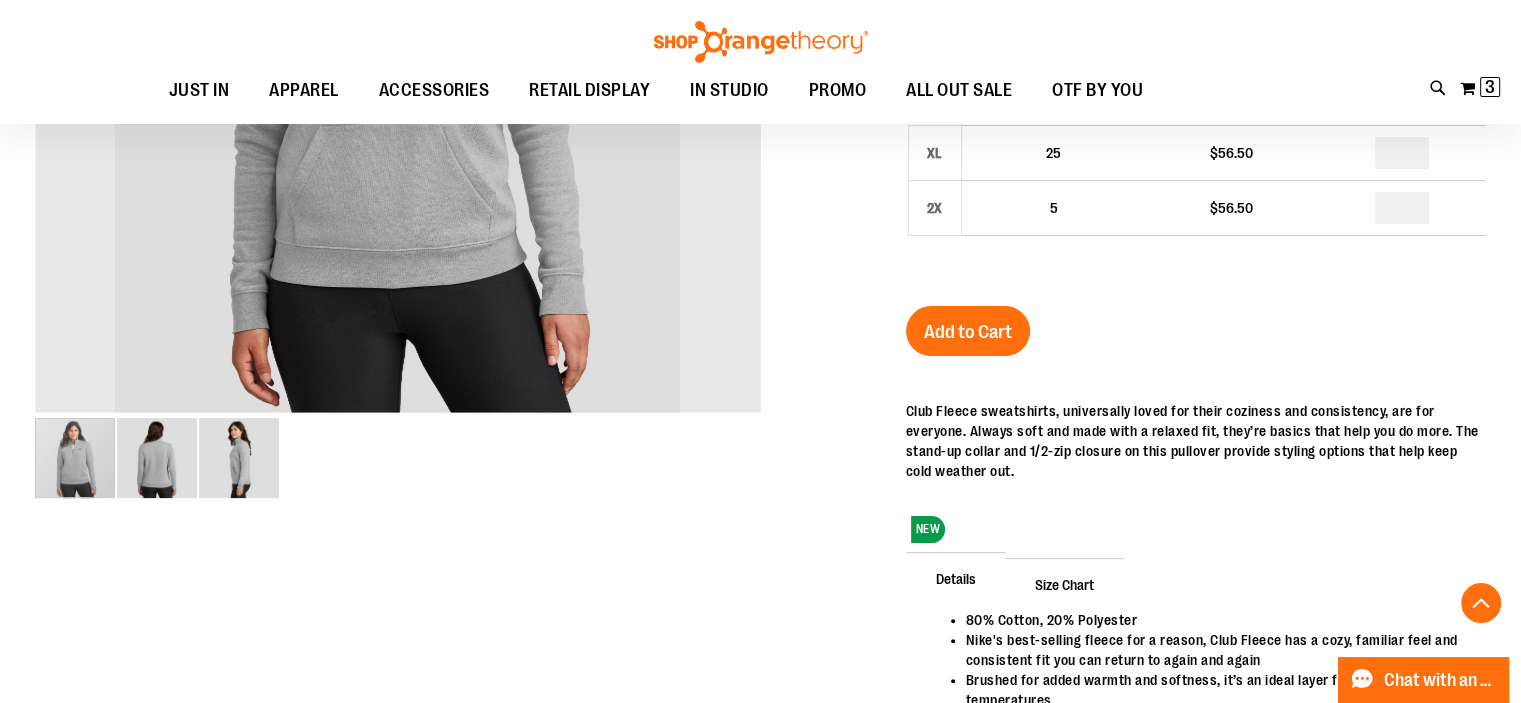 click at bounding box center (239, 458) 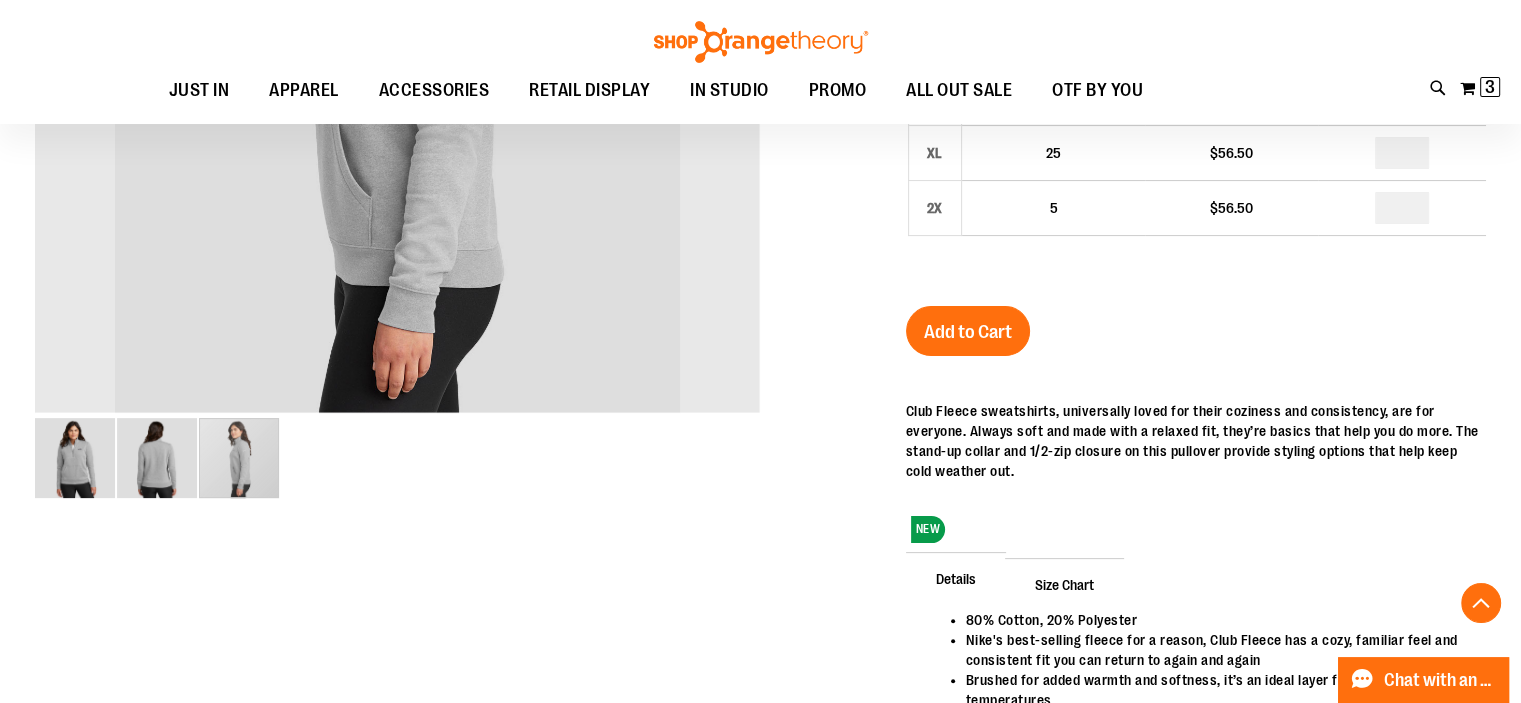 click at bounding box center (157, 458) 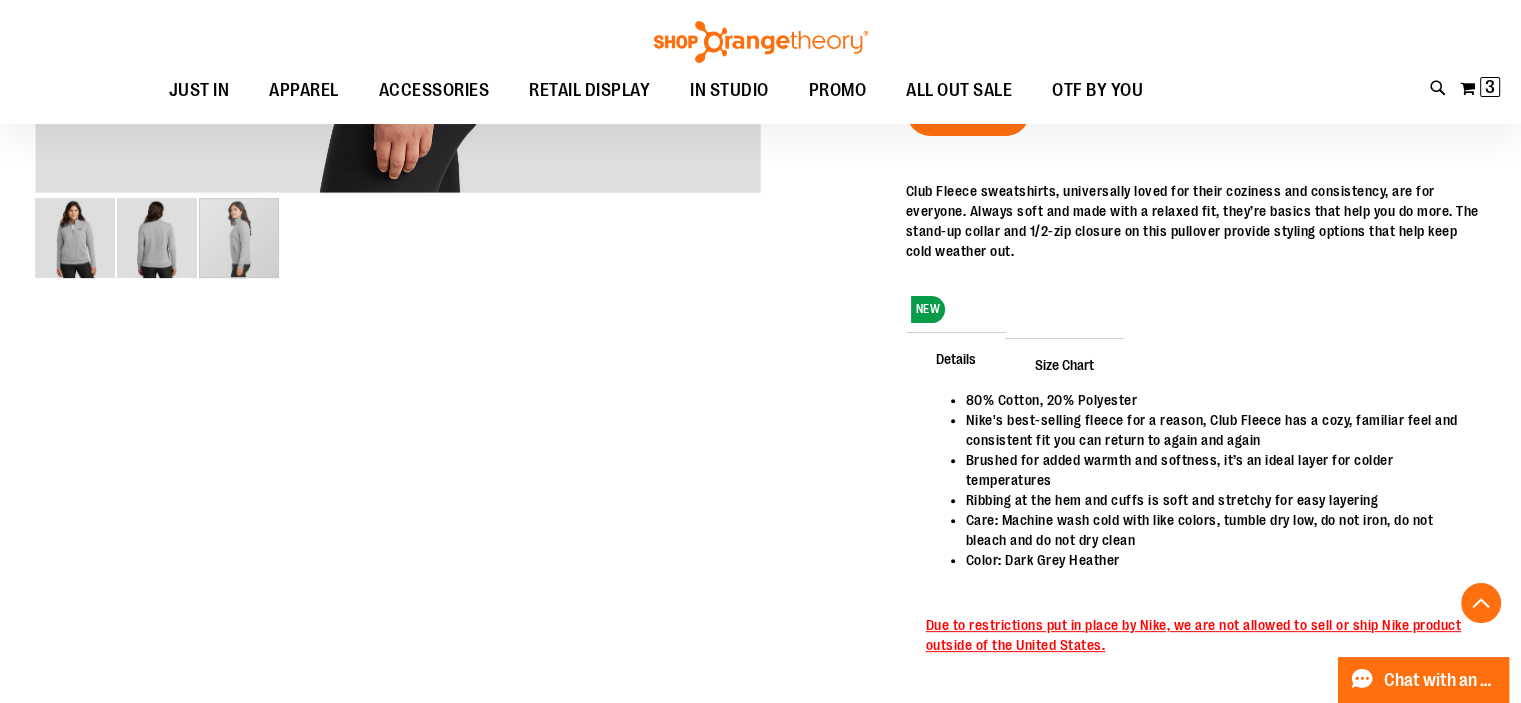 scroll, scrollTop: 198, scrollLeft: 0, axis: vertical 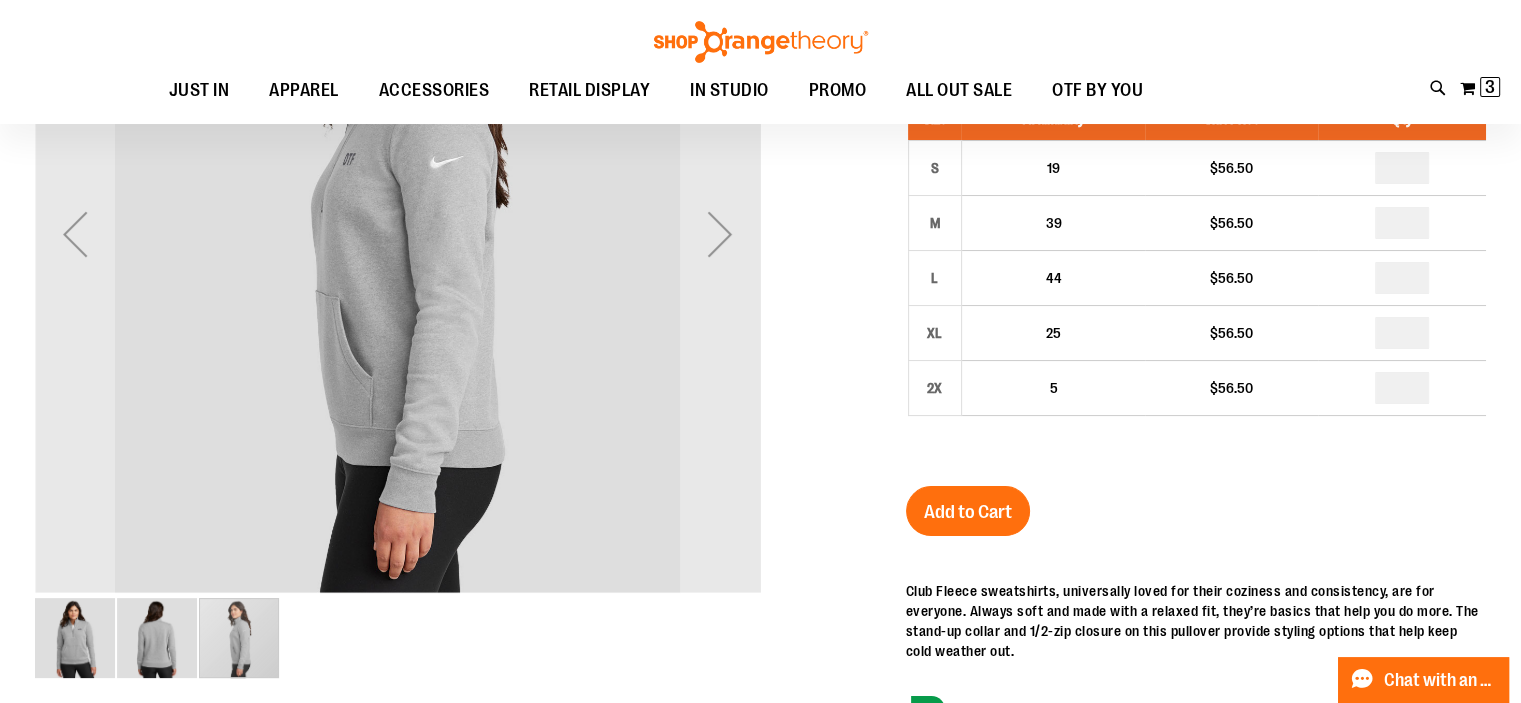 click at bounding box center [157, 638] 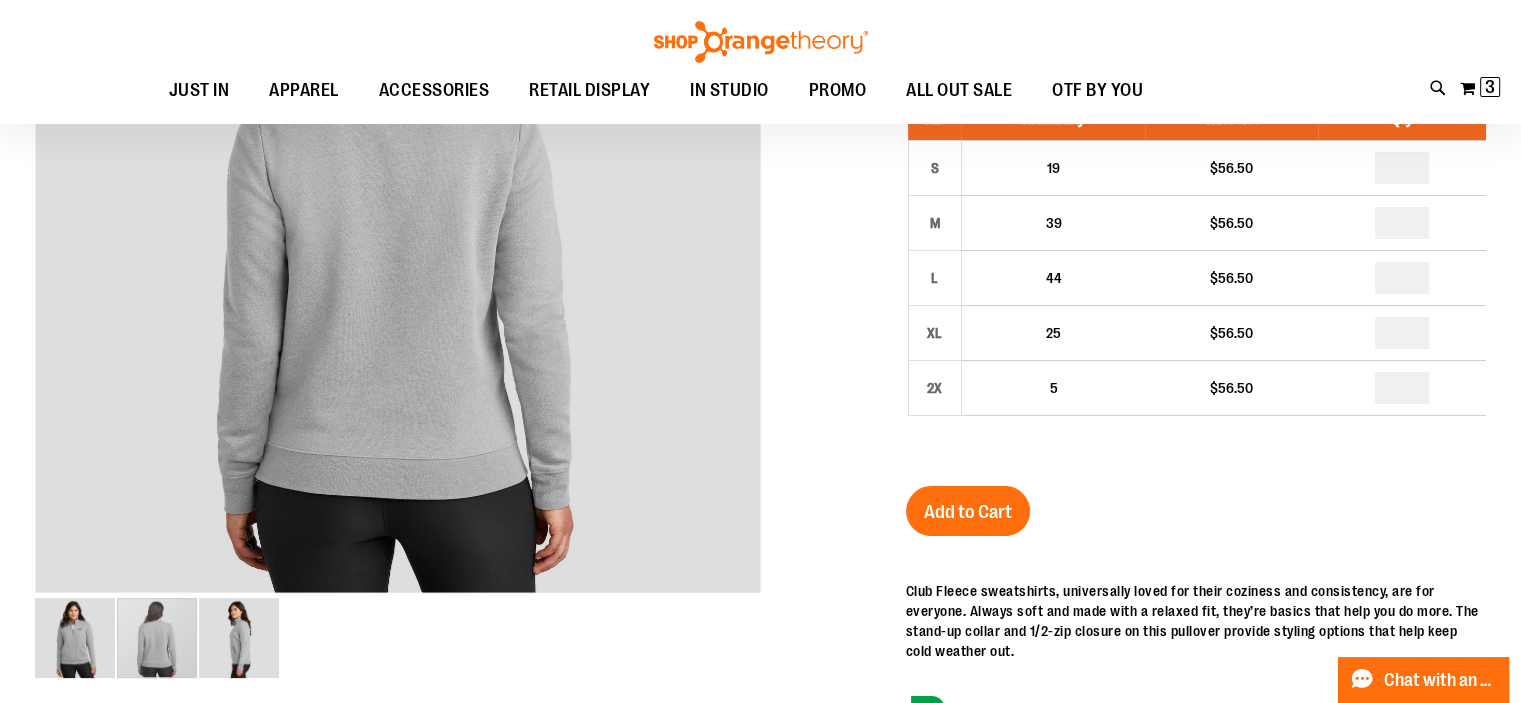 scroll, scrollTop: 0, scrollLeft: 0, axis: both 